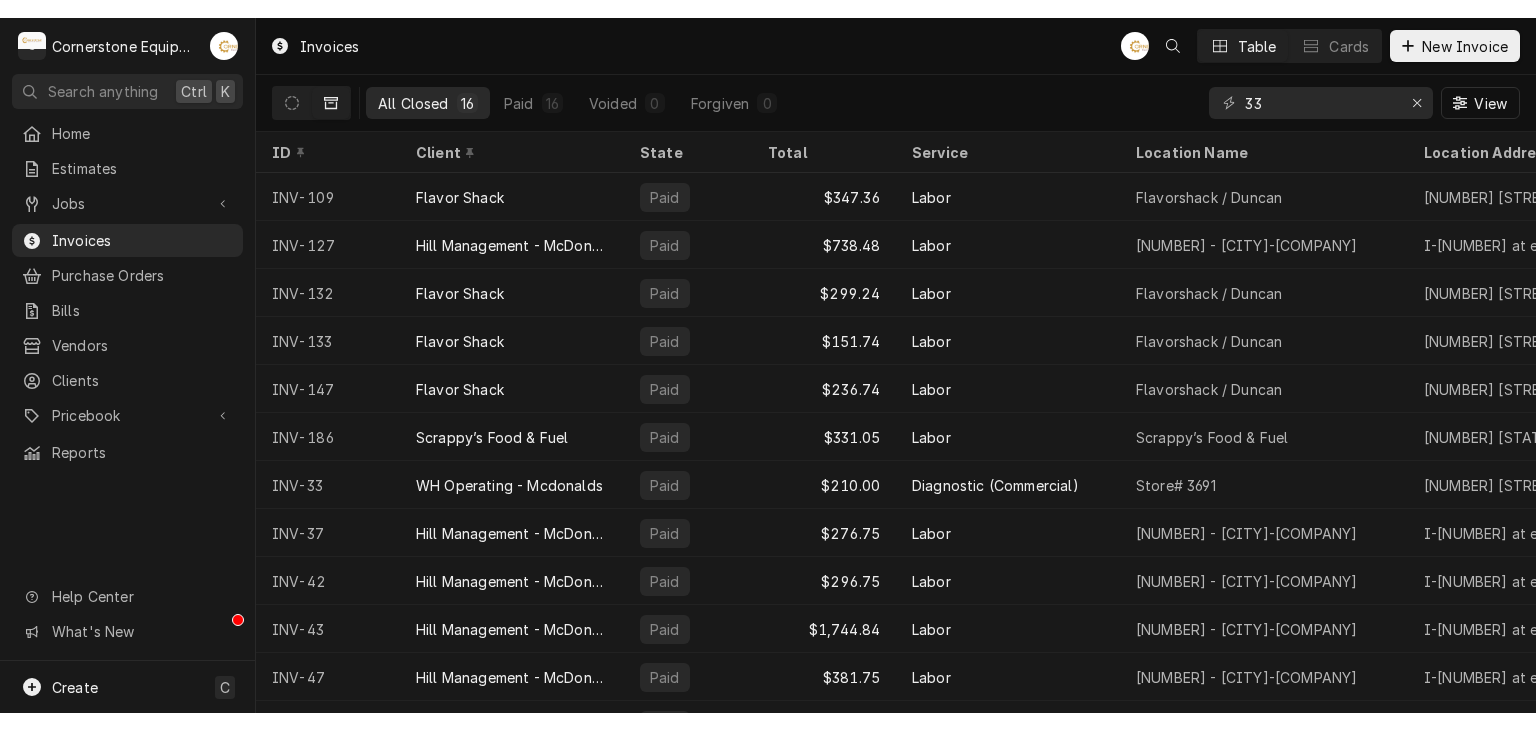 scroll, scrollTop: 0, scrollLeft: 0, axis: both 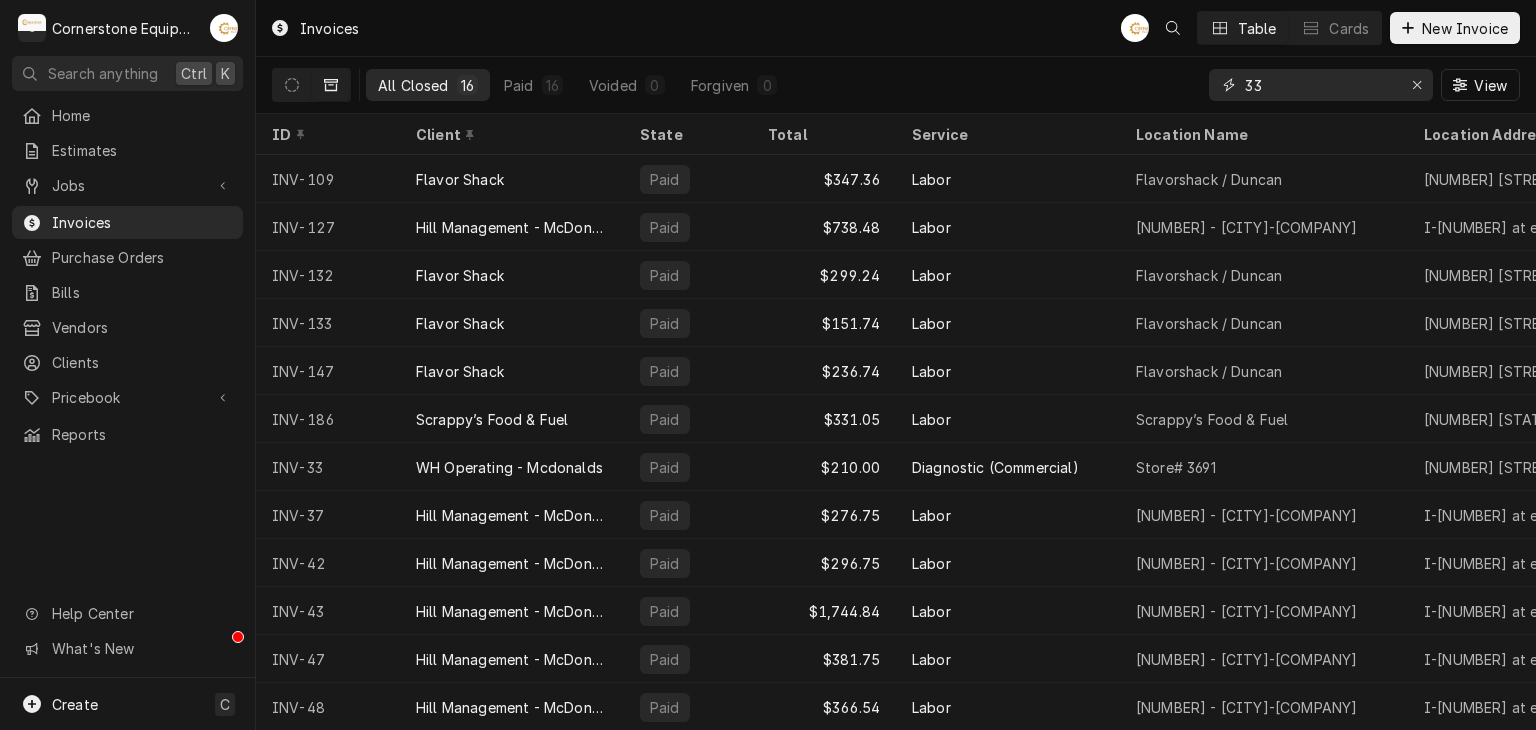 click on "33" at bounding box center (1320, 85) 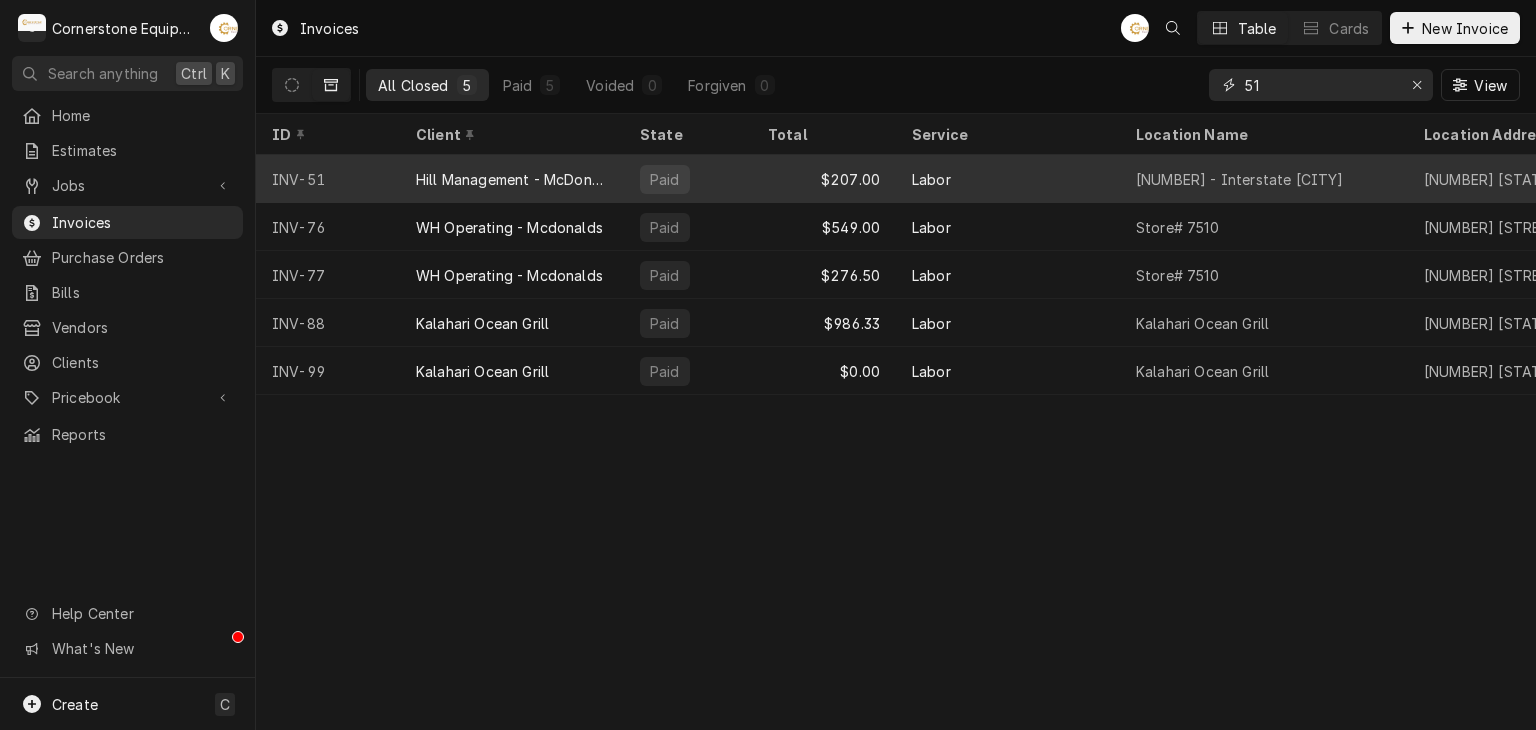type on "51" 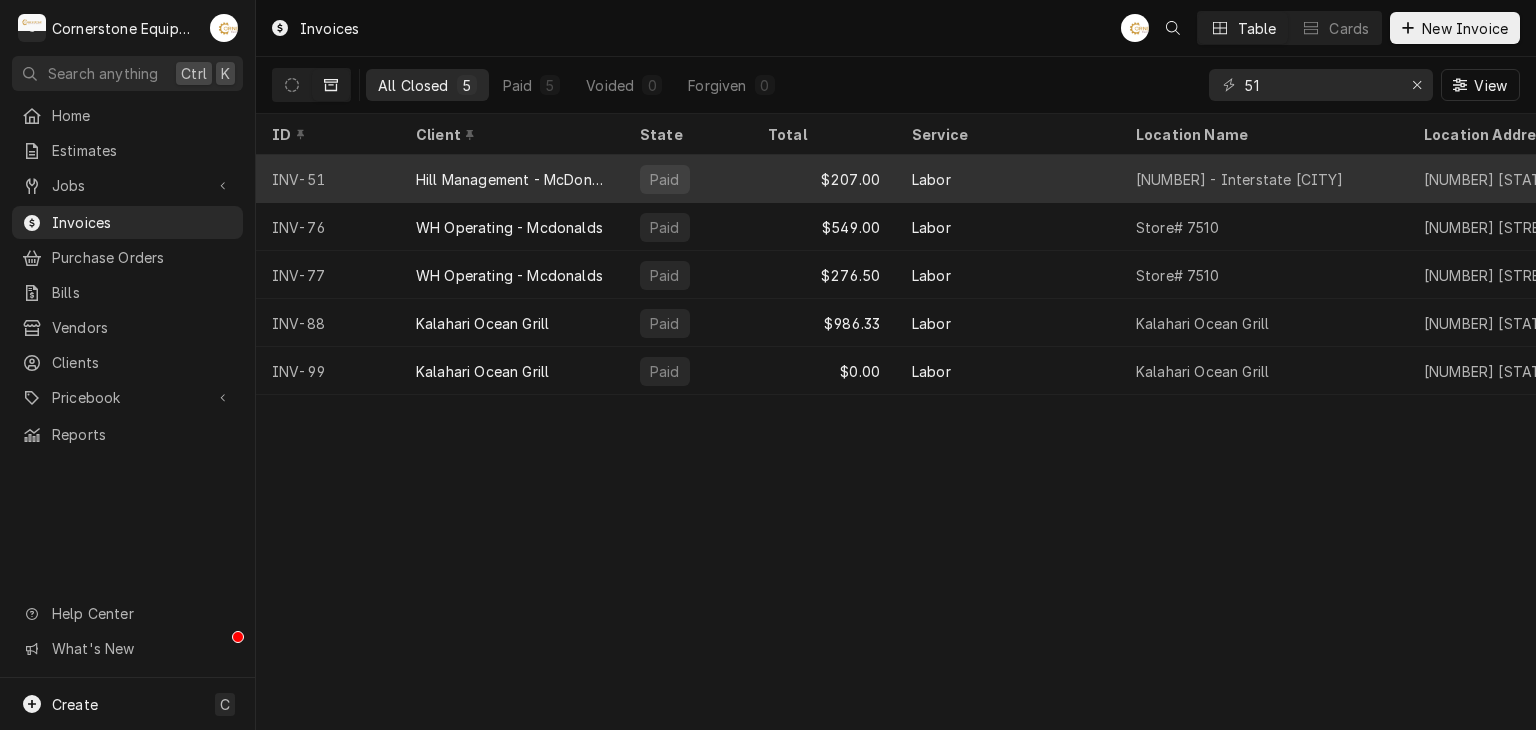 click on "Hill Management - McDonald’s" at bounding box center [512, 179] 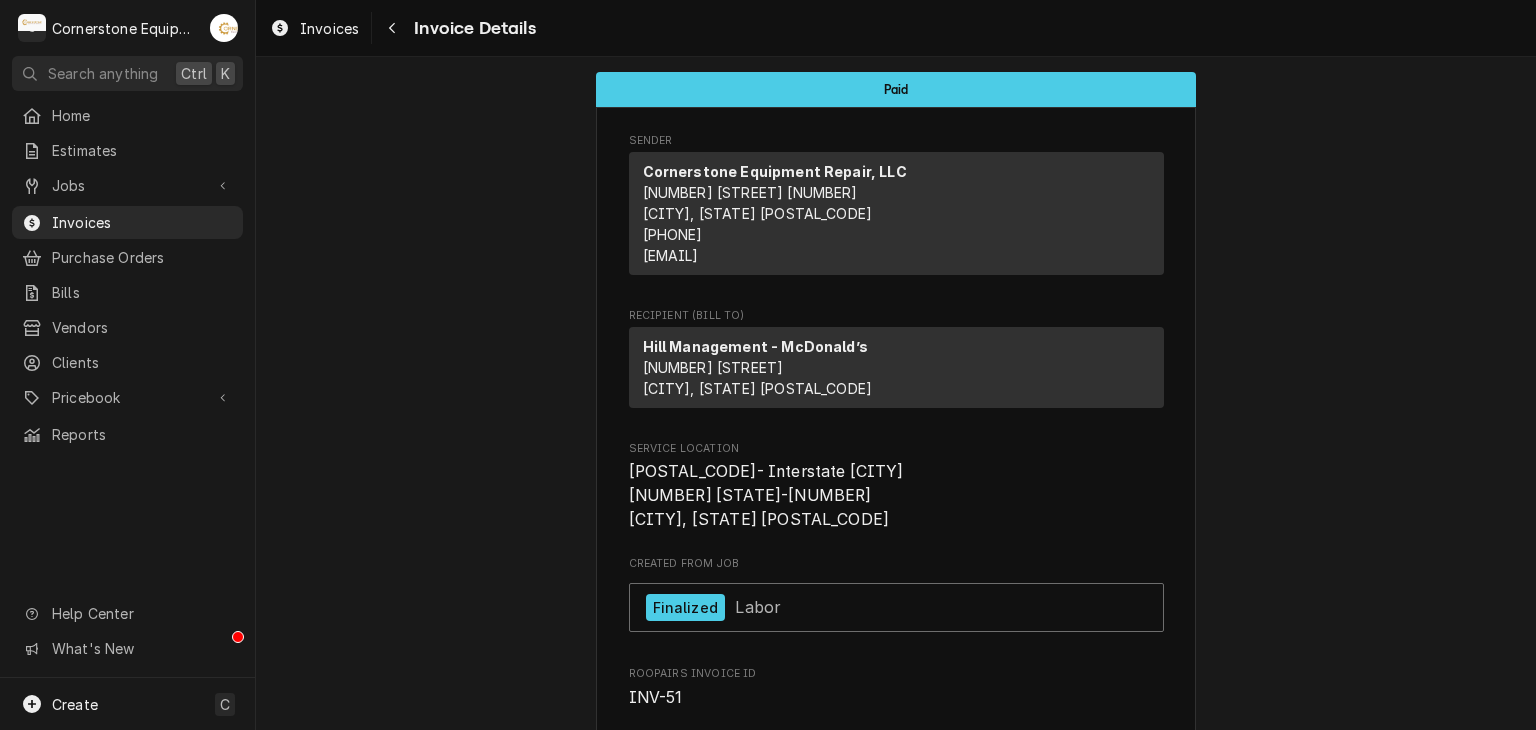 scroll, scrollTop: 0, scrollLeft: 0, axis: both 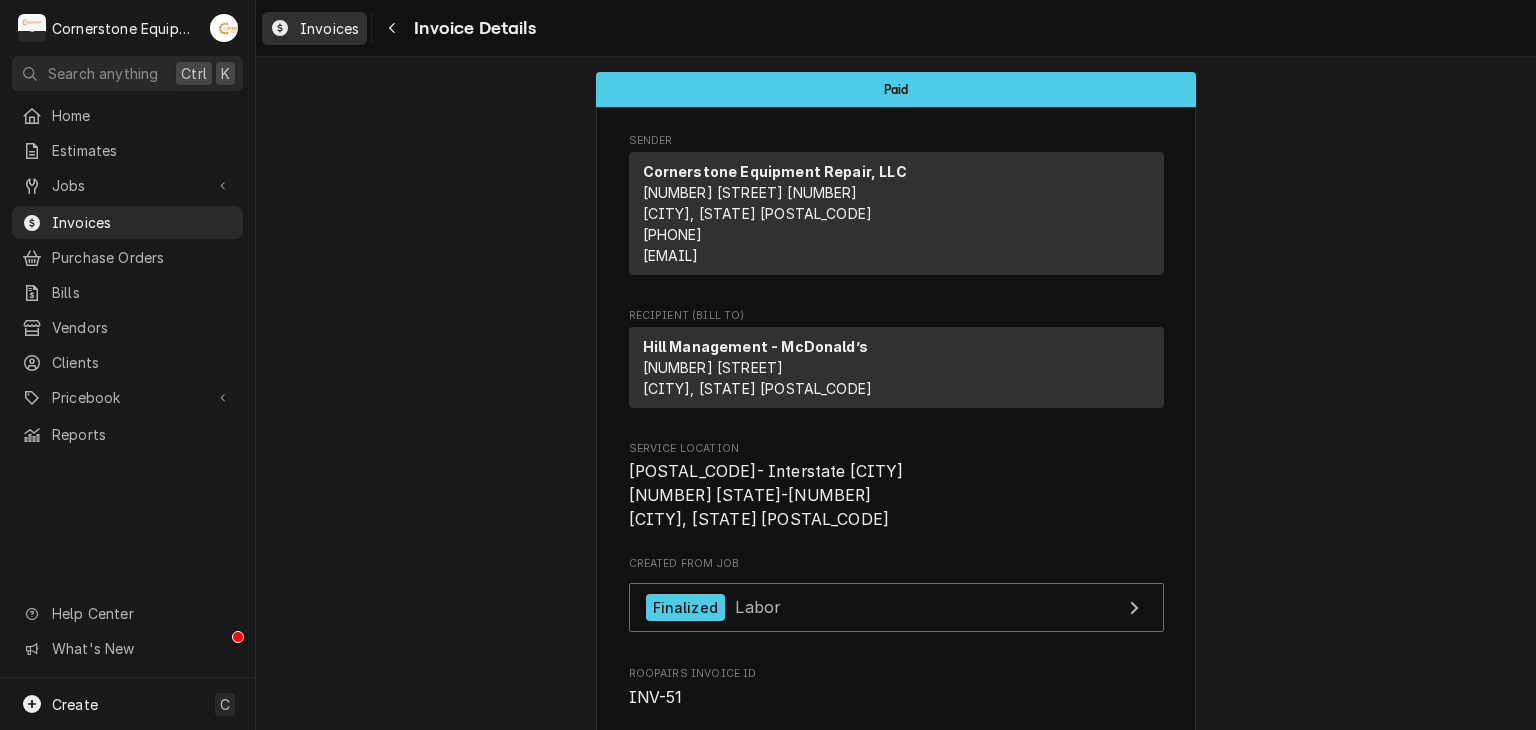click on "Invoices" at bounding box center (329, 28) 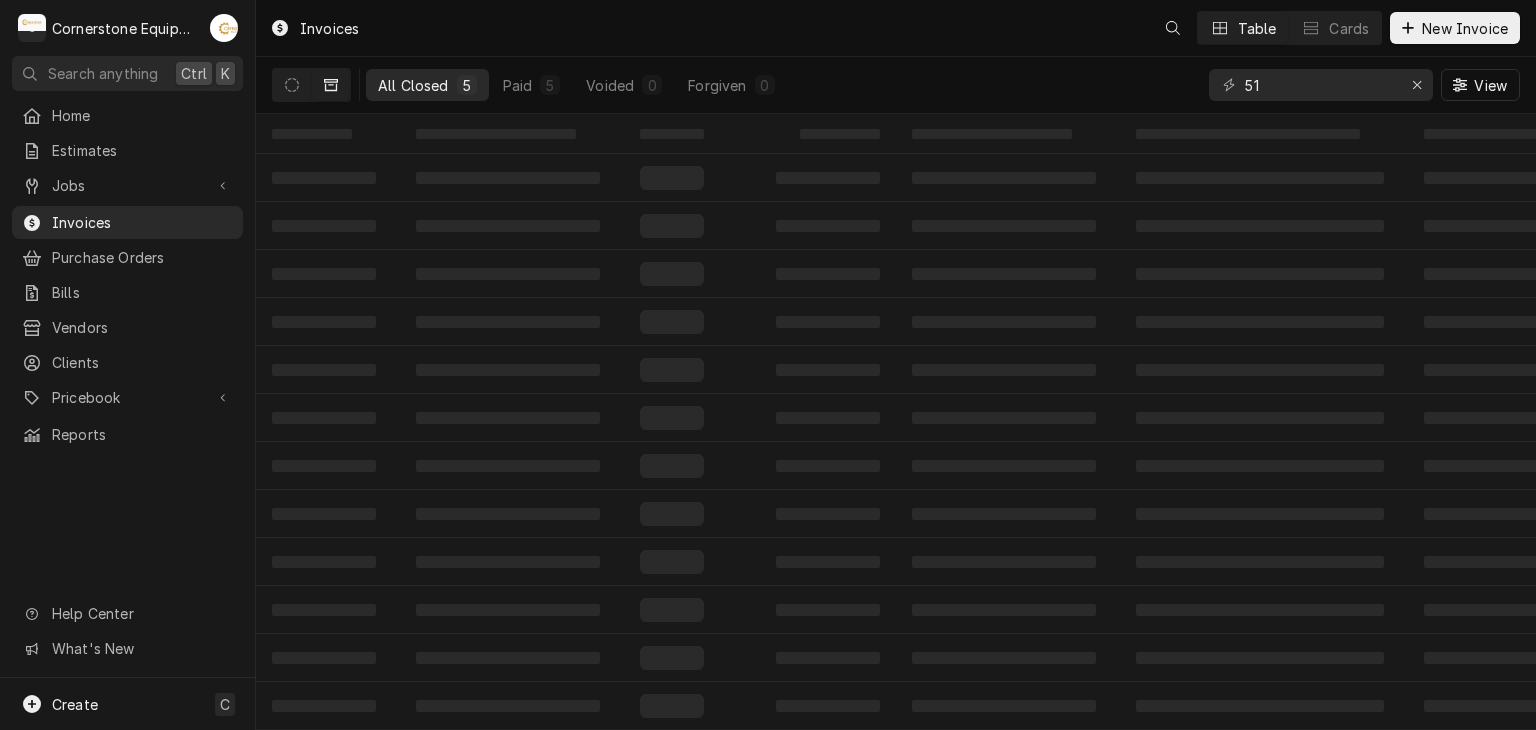 scroll, scrollTop: 0, scrollLeft: 0, axis: both 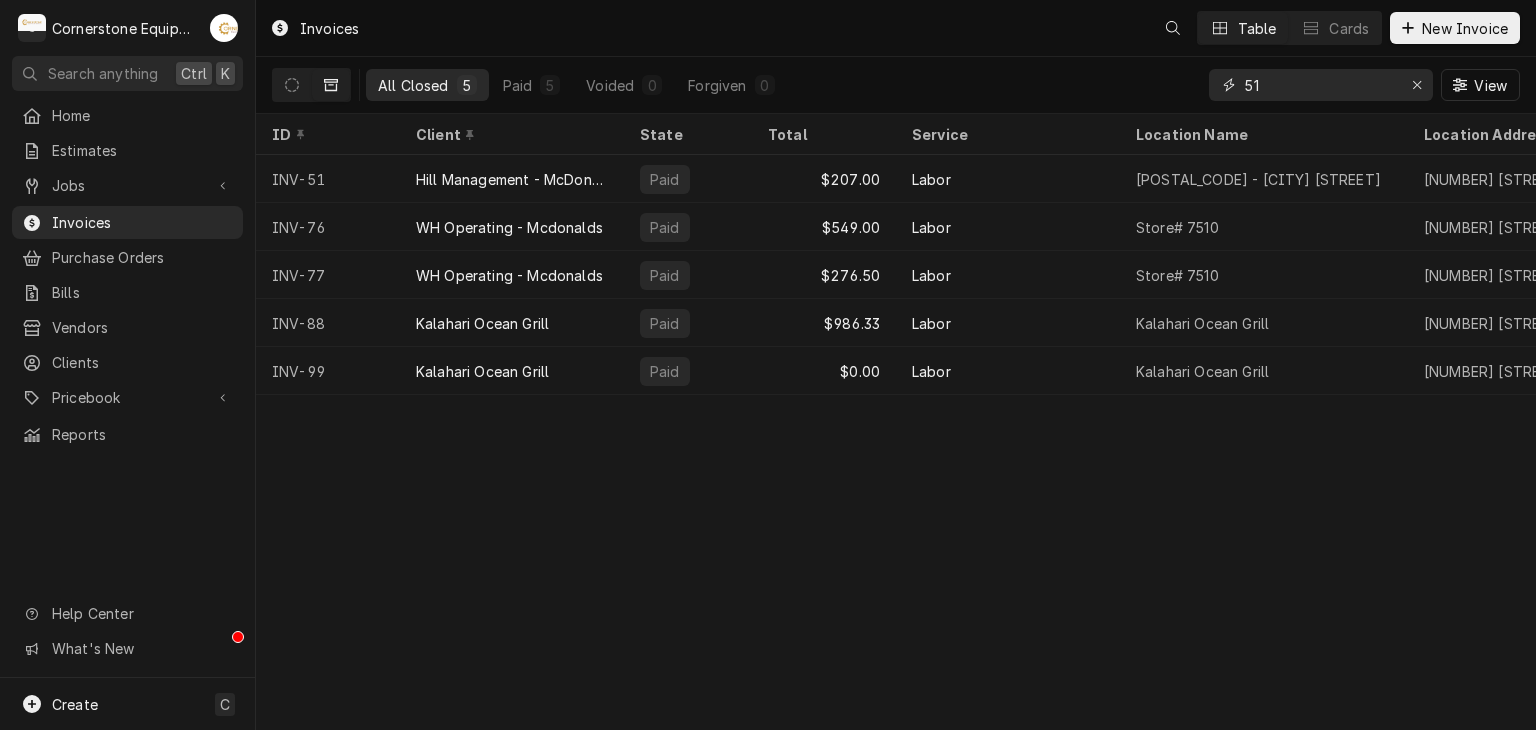 click on "51" at bounding box center (1320, 85) 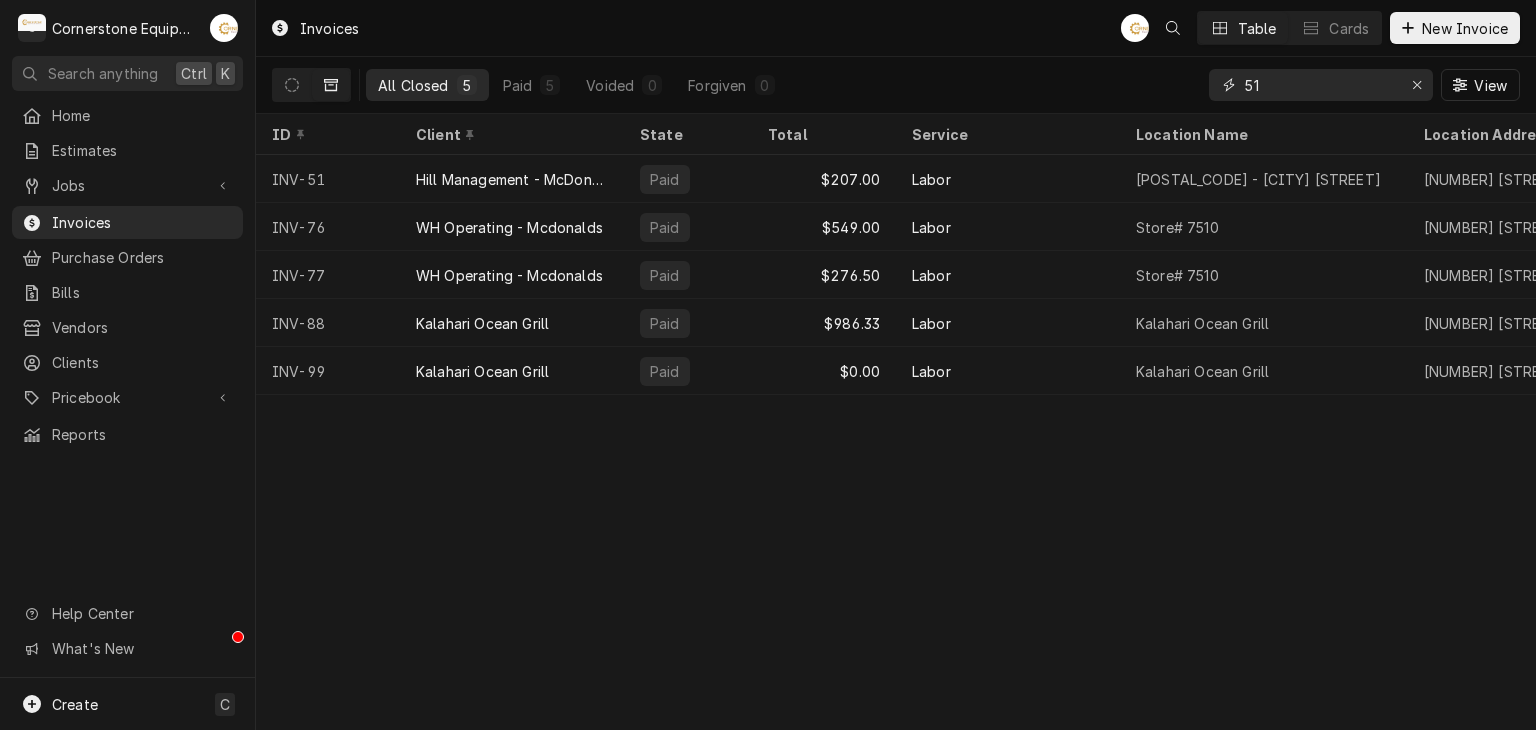 type on "5" 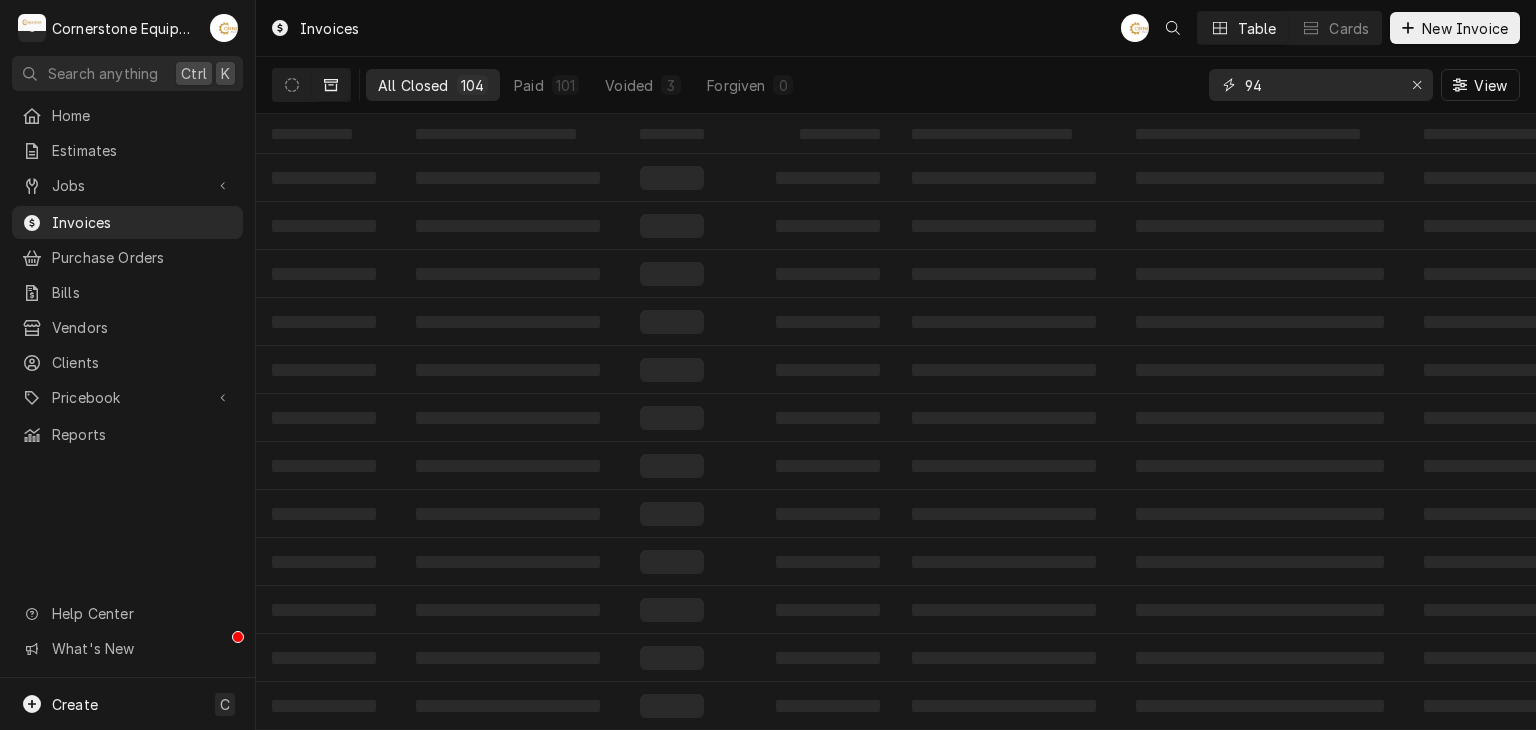 type on "94" 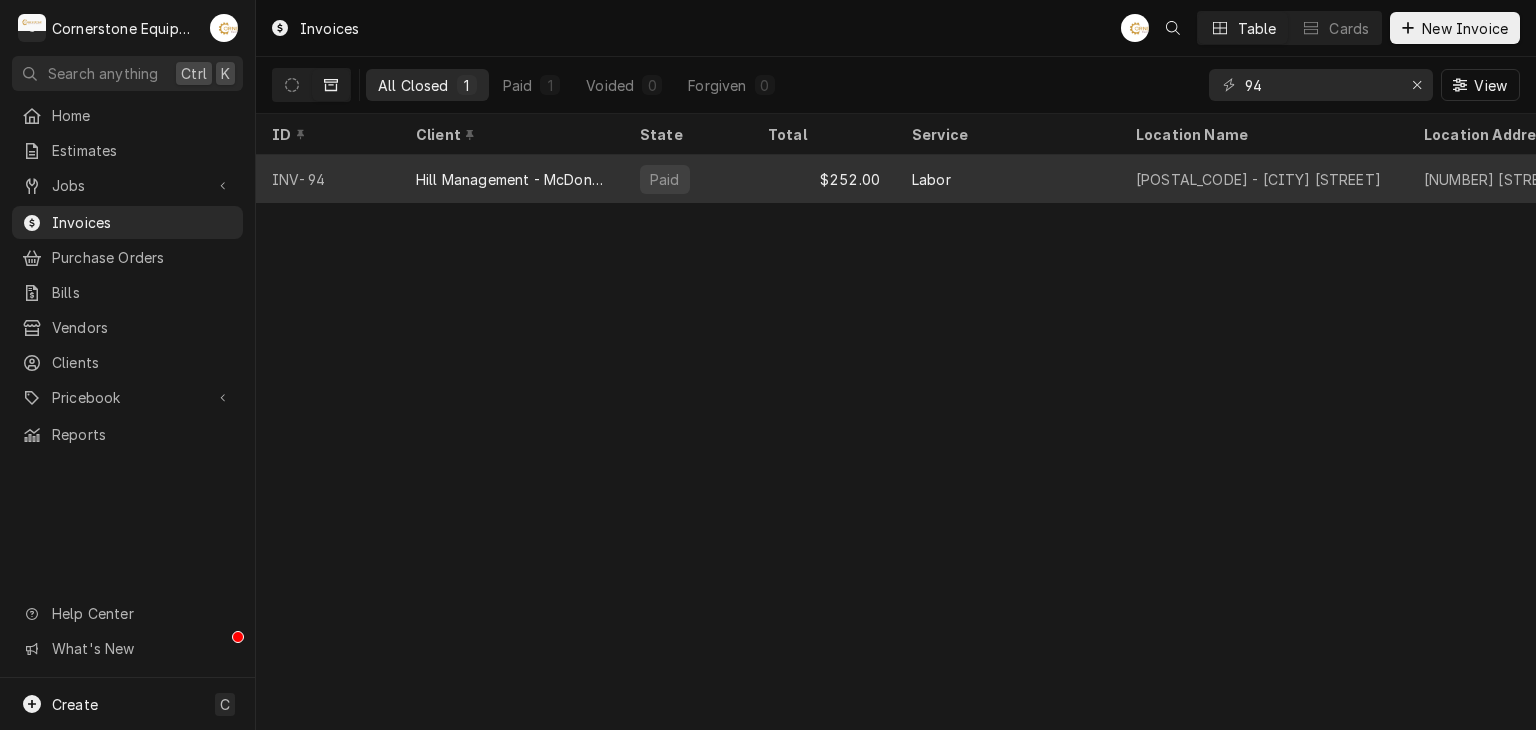 click on "Hill Management - McDonald’s" at bounding box center [512, 179] 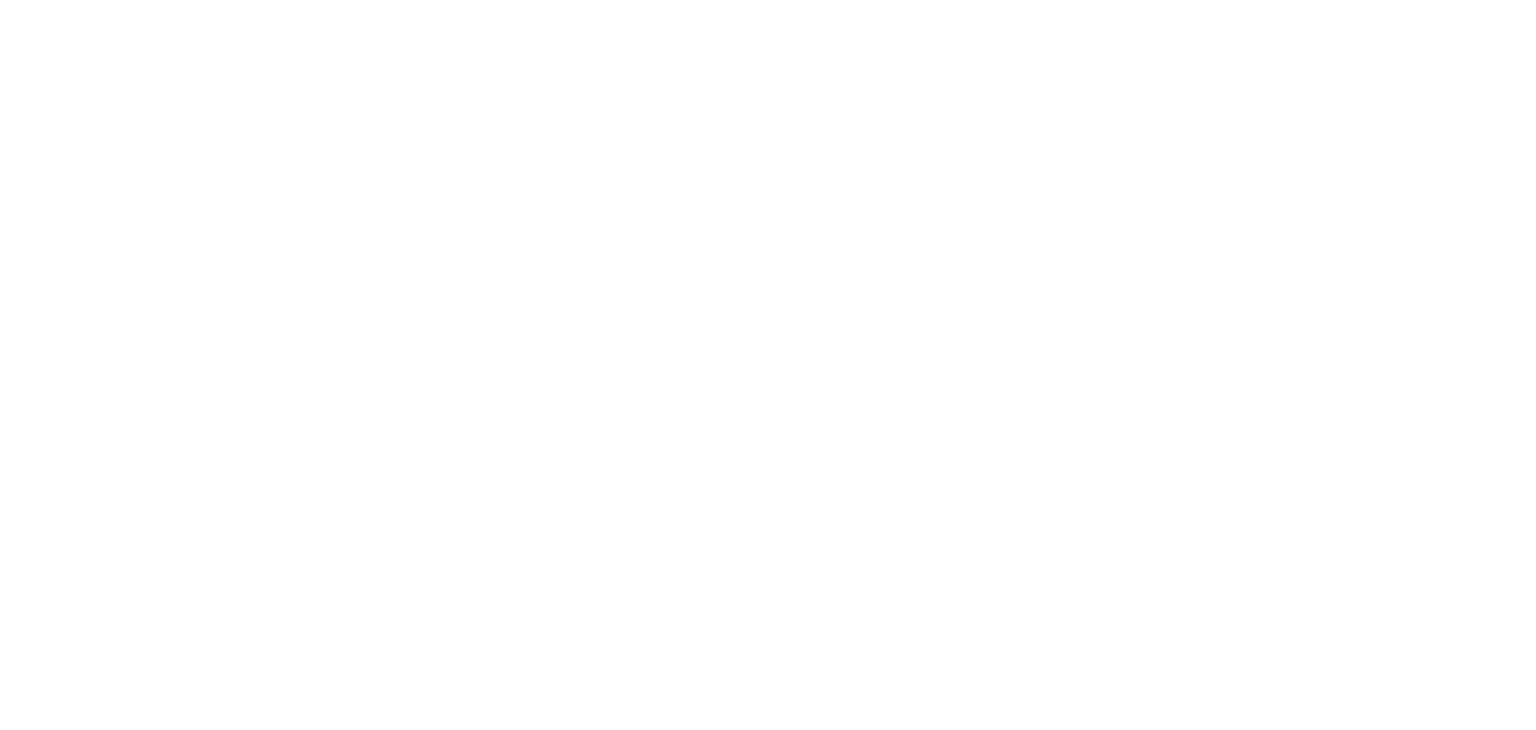 scroll, scrollTop: 0, scrollLeft: 0, axis: both 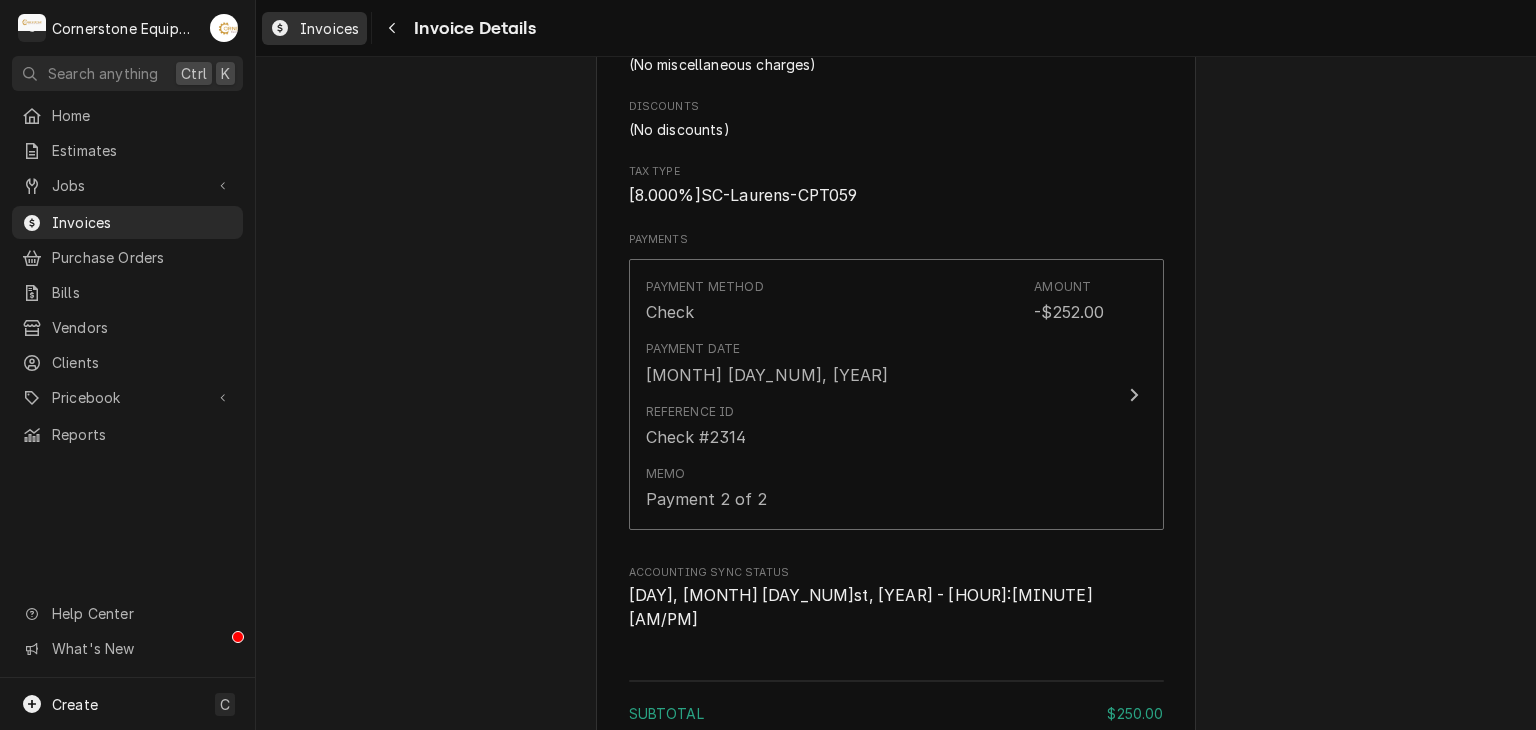 click on "Invoices" at bounding box center (329, 28) 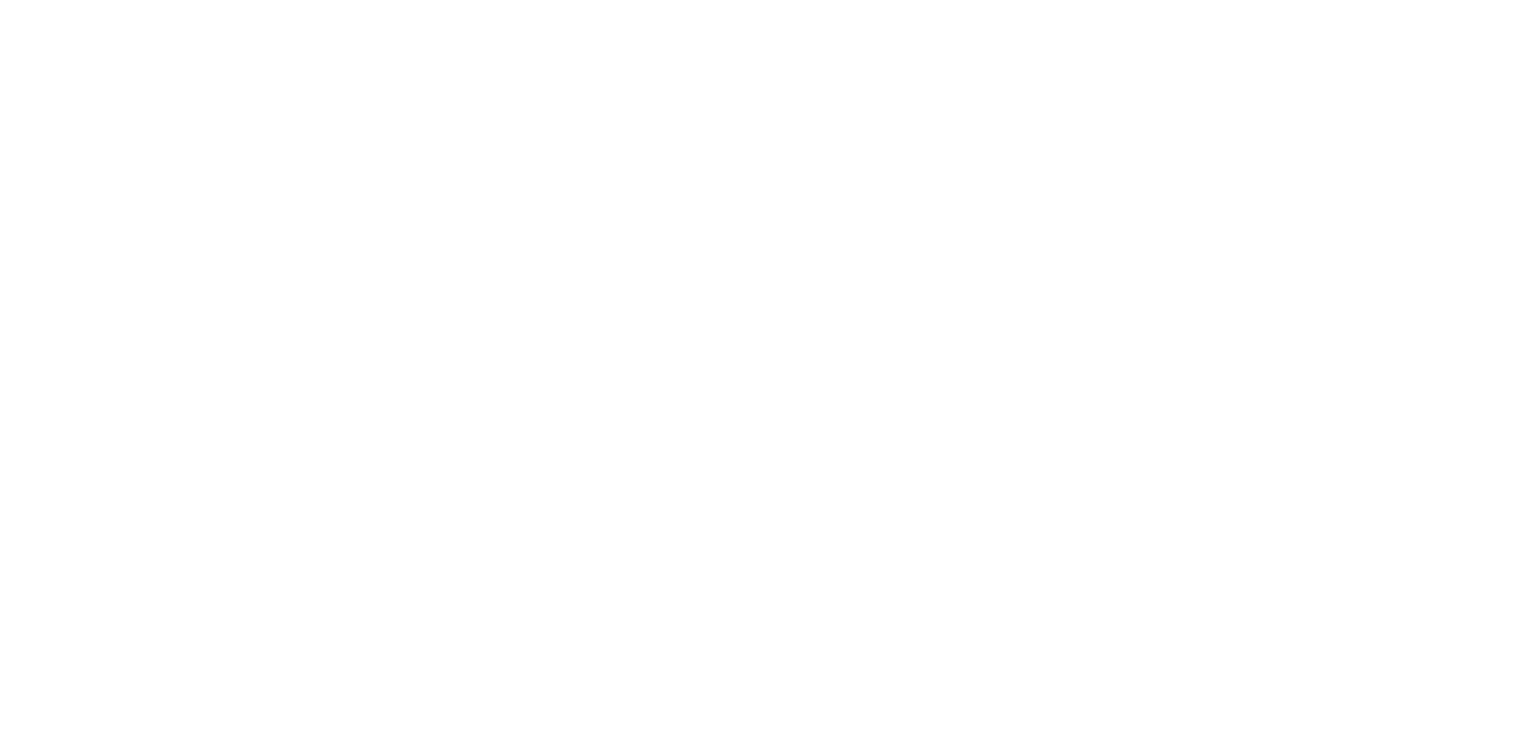 scroll, scrollTop: 0, scrollLeft: 0, axis: both 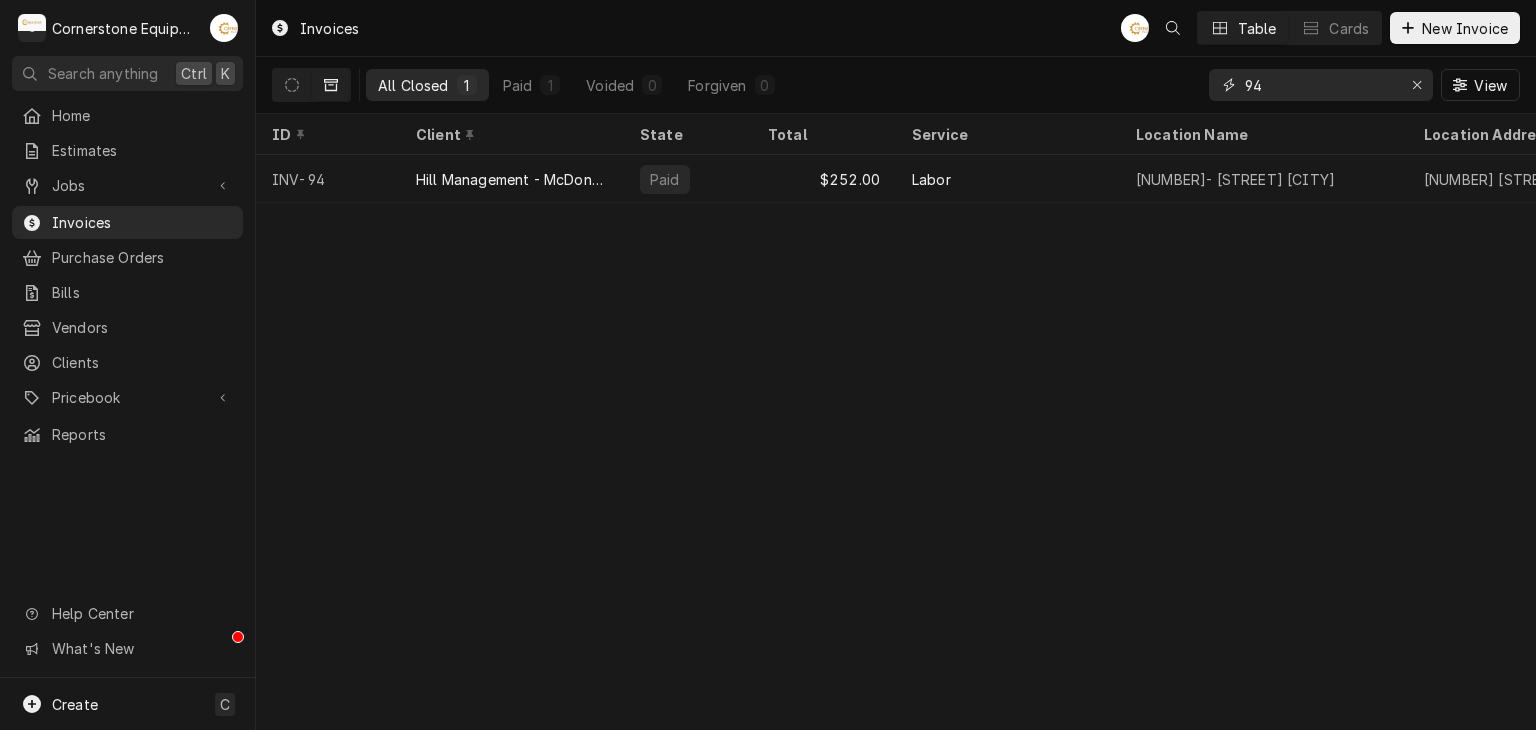 click on "94" at bounding box center [1320, 85] 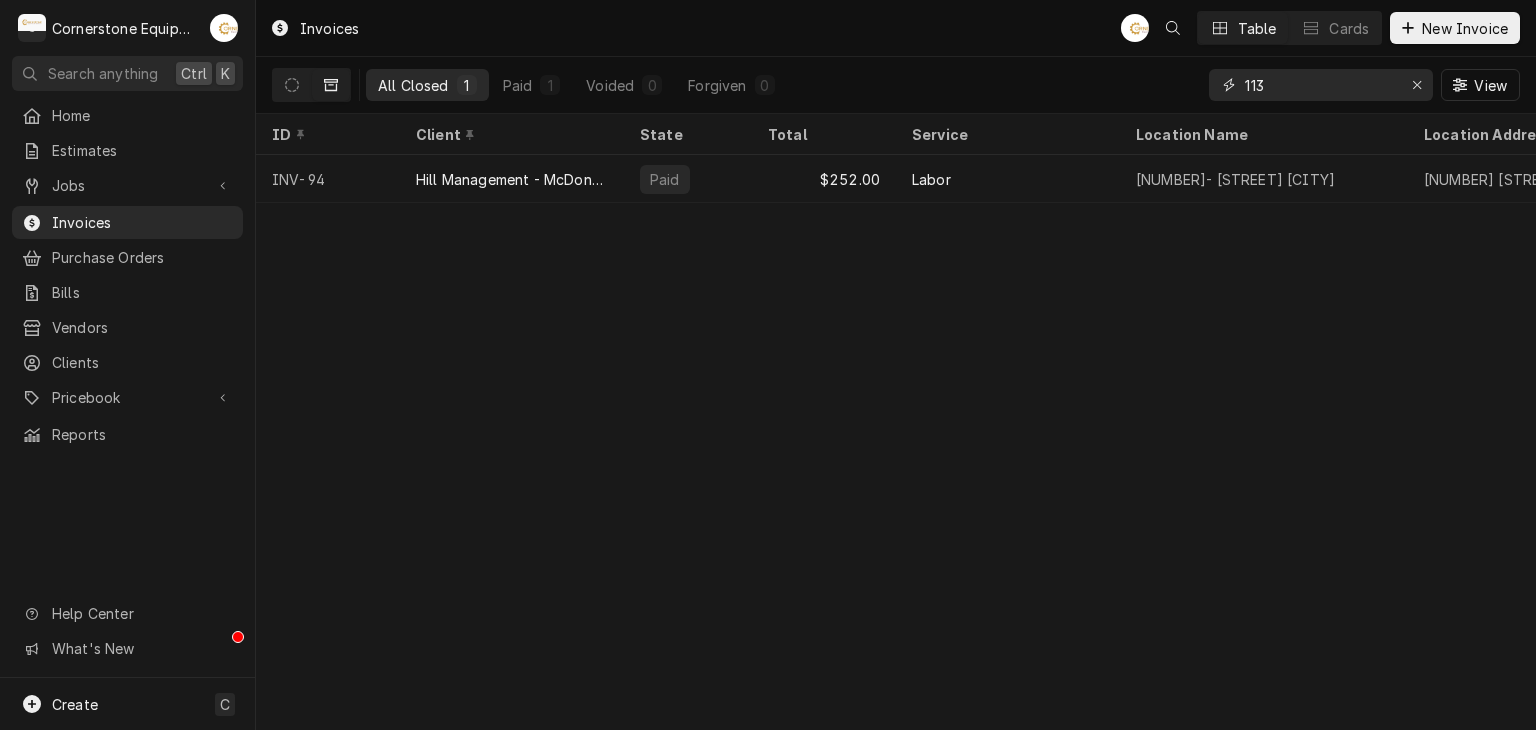 type on "113" 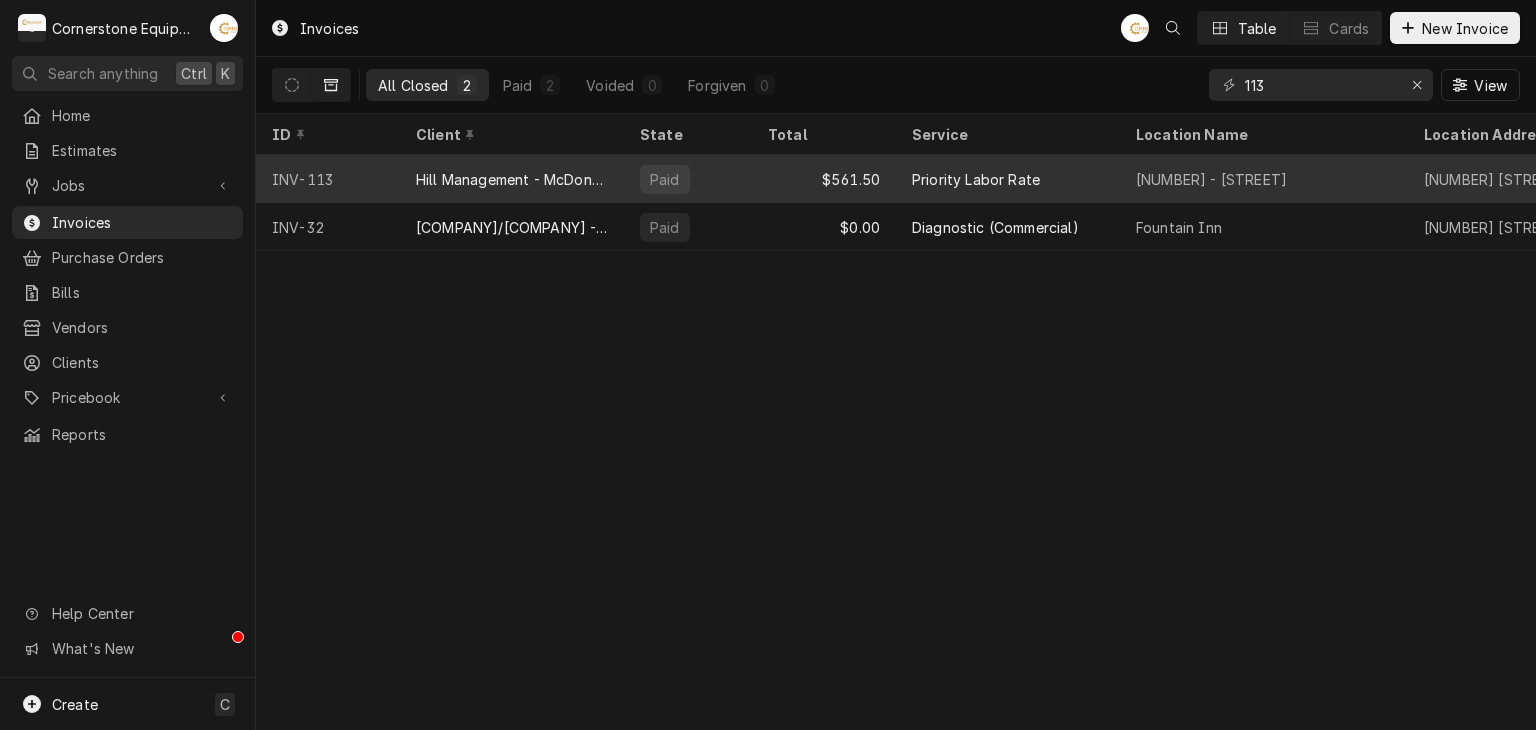 click on "Hill Management - McDonald’s" at bounding box center (512, 179) 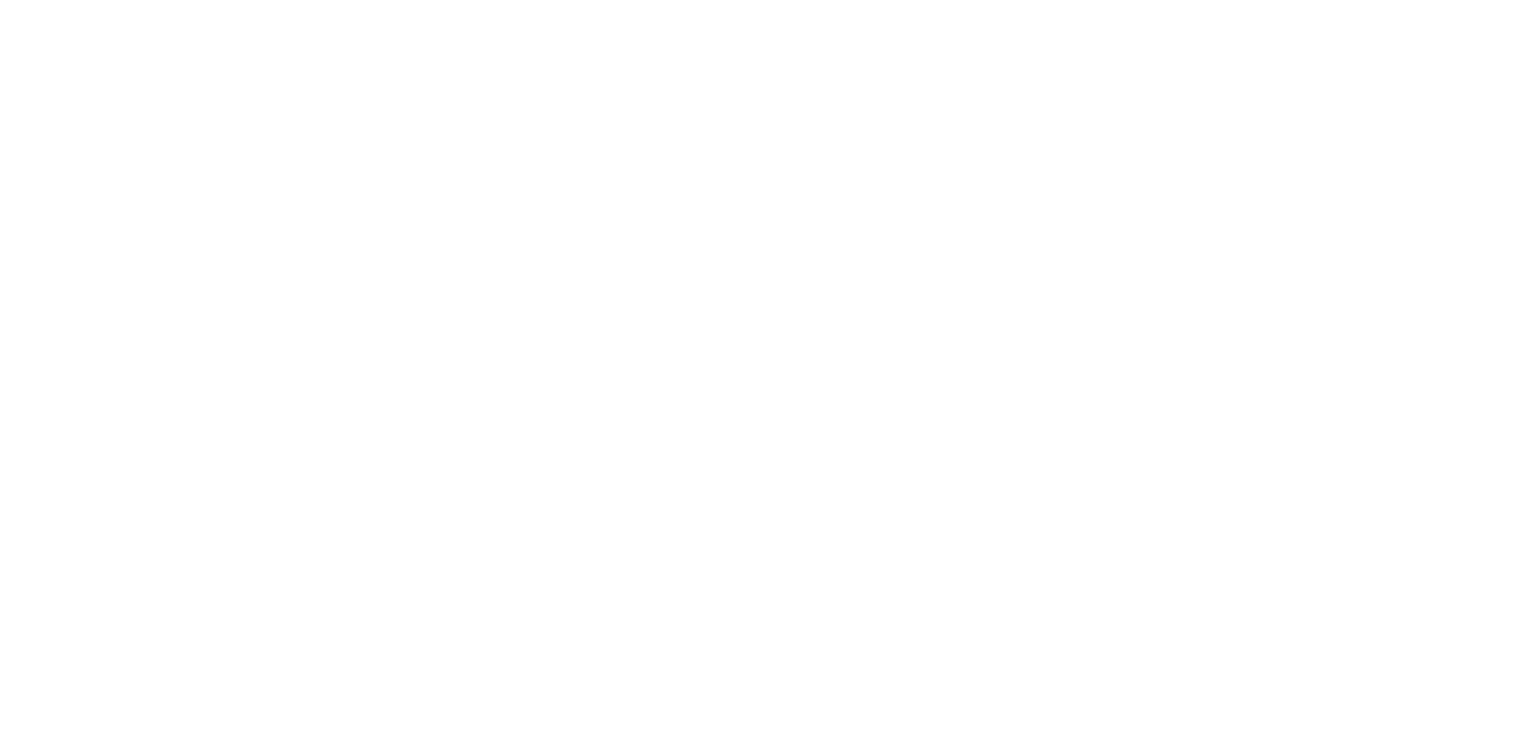 scroll, scrollTop: 0, scrollLeft: 0, axis: both 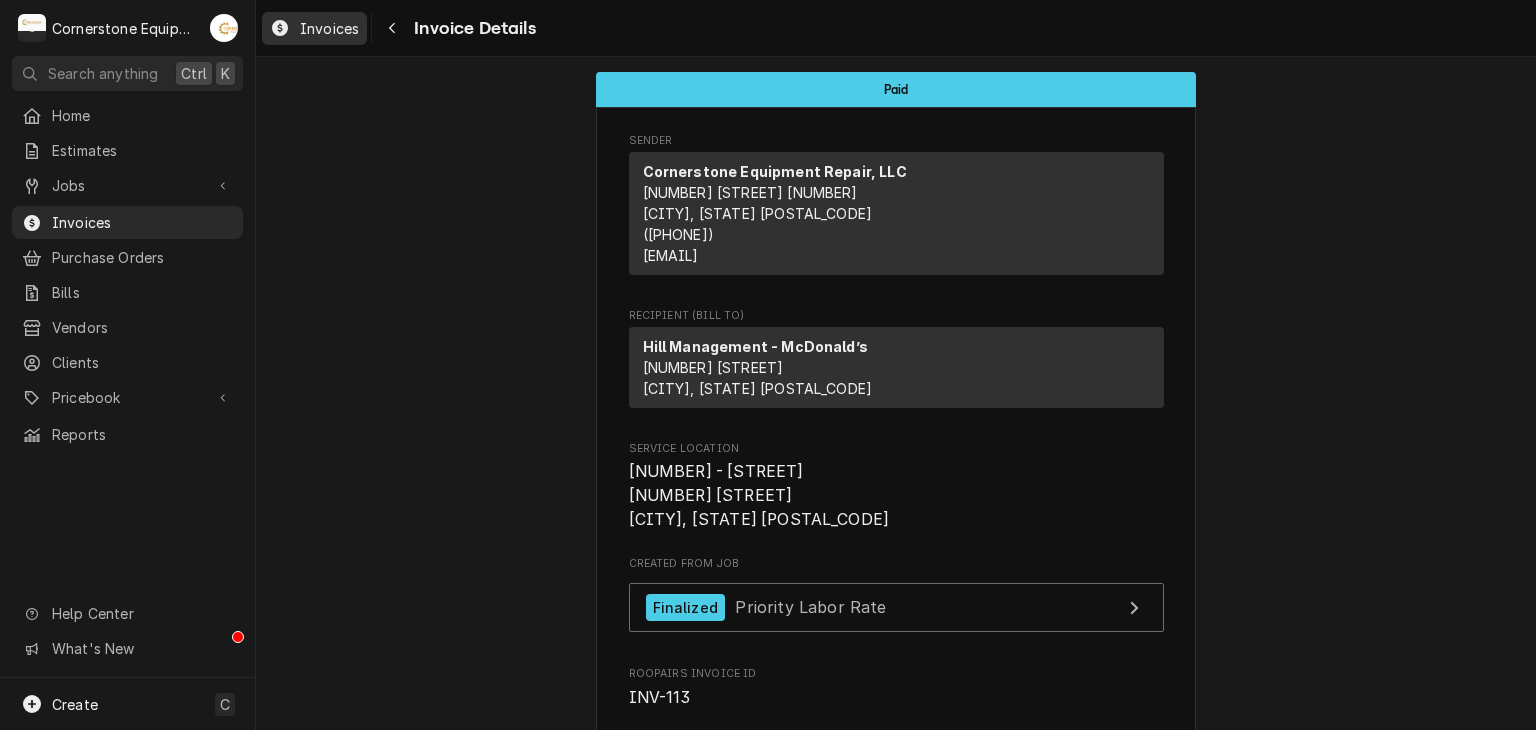 click on "Invoices" at bounding box center (329, 28) 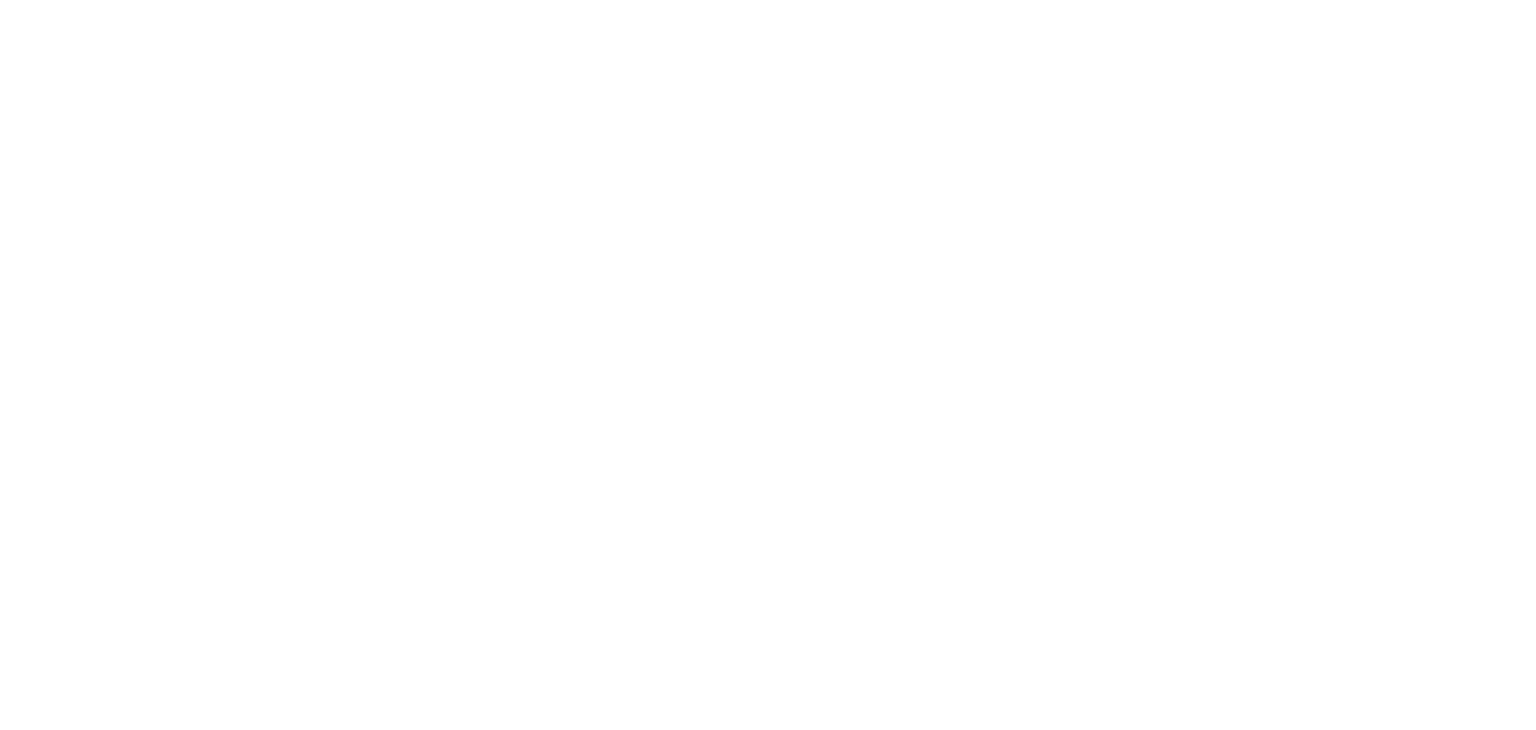scroll, scrollTop: 0, scrollLeft: 0, axis: both 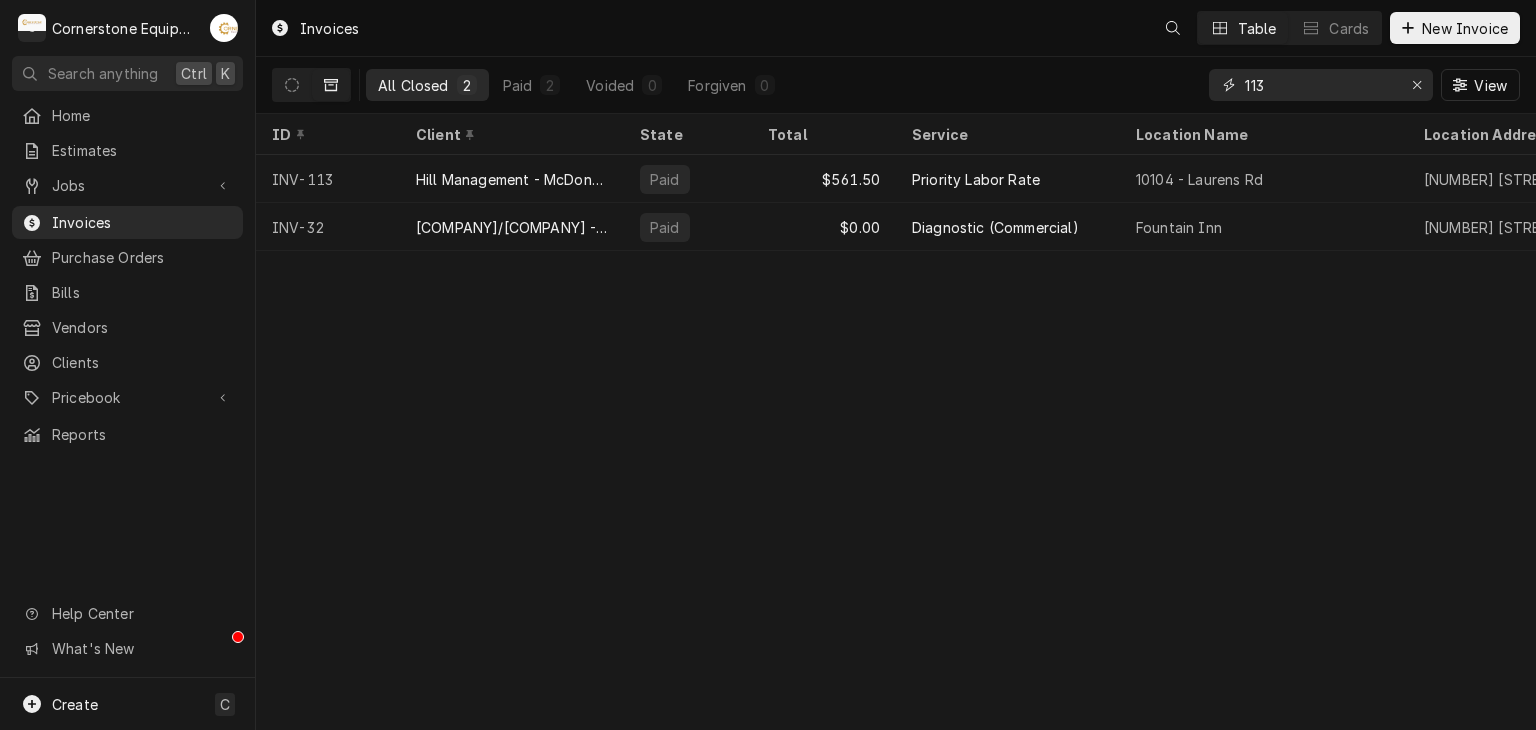 click on "113" at bounding box center (1320, 85) 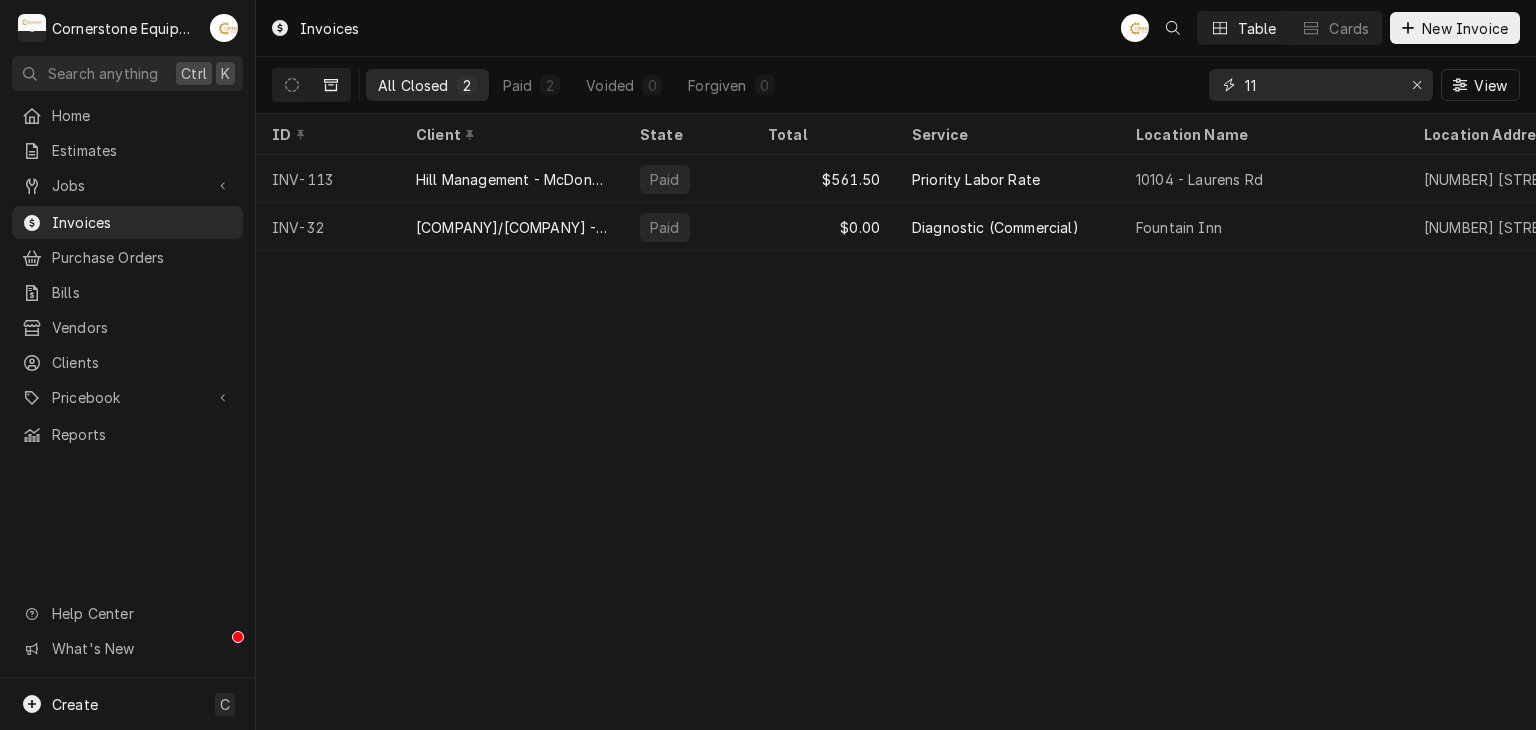 type on "1" 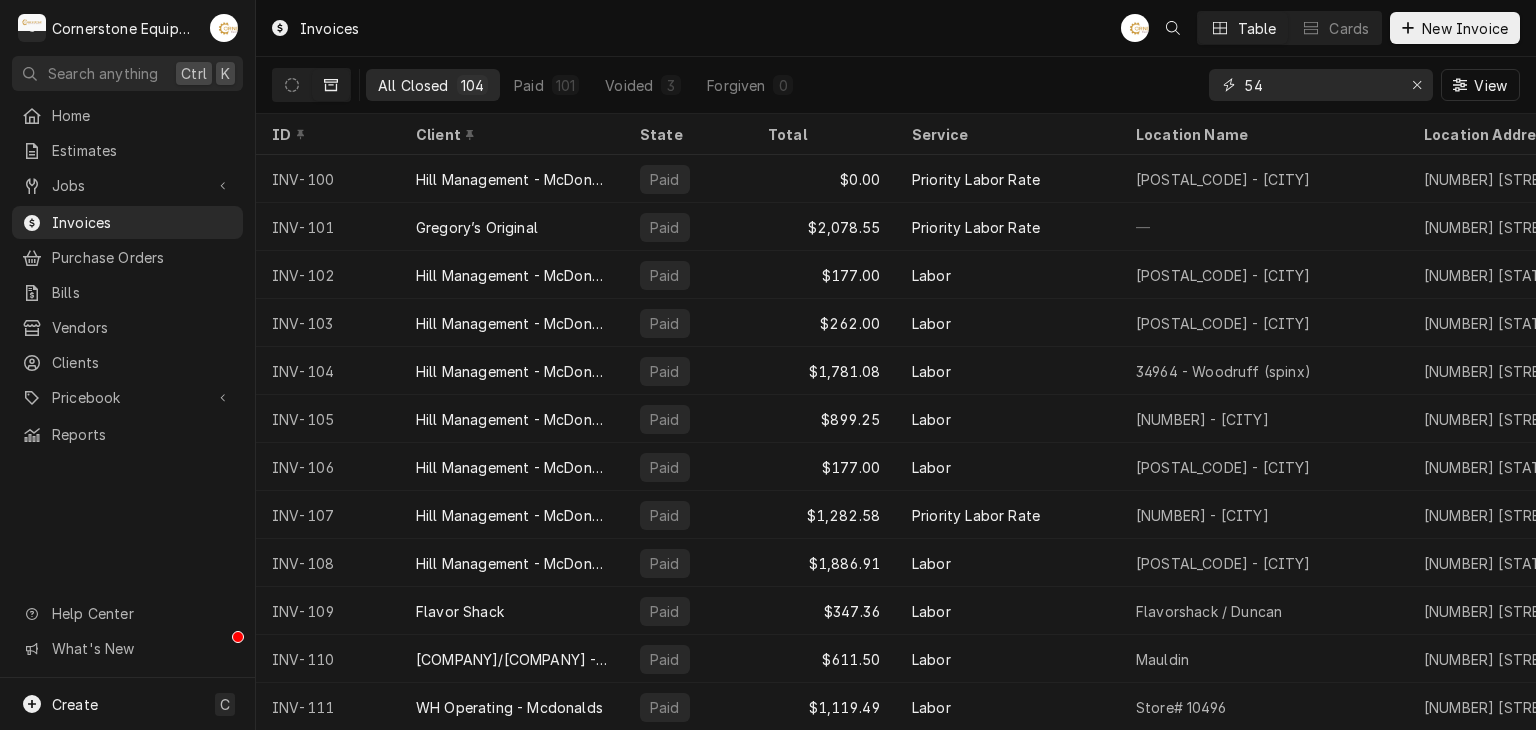 type on "54" 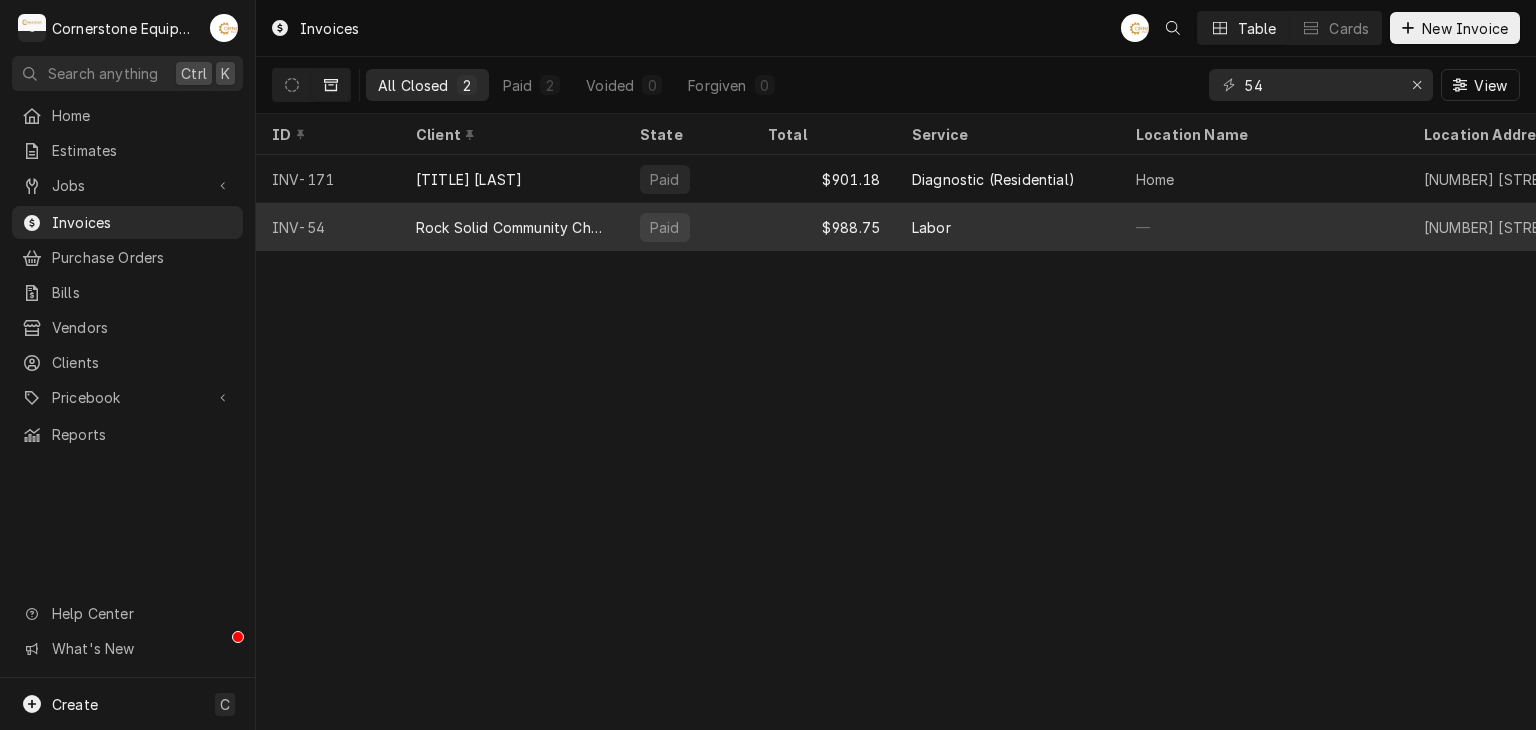 click on "Rock Solid Community Church" at bounding box center (512, 227) 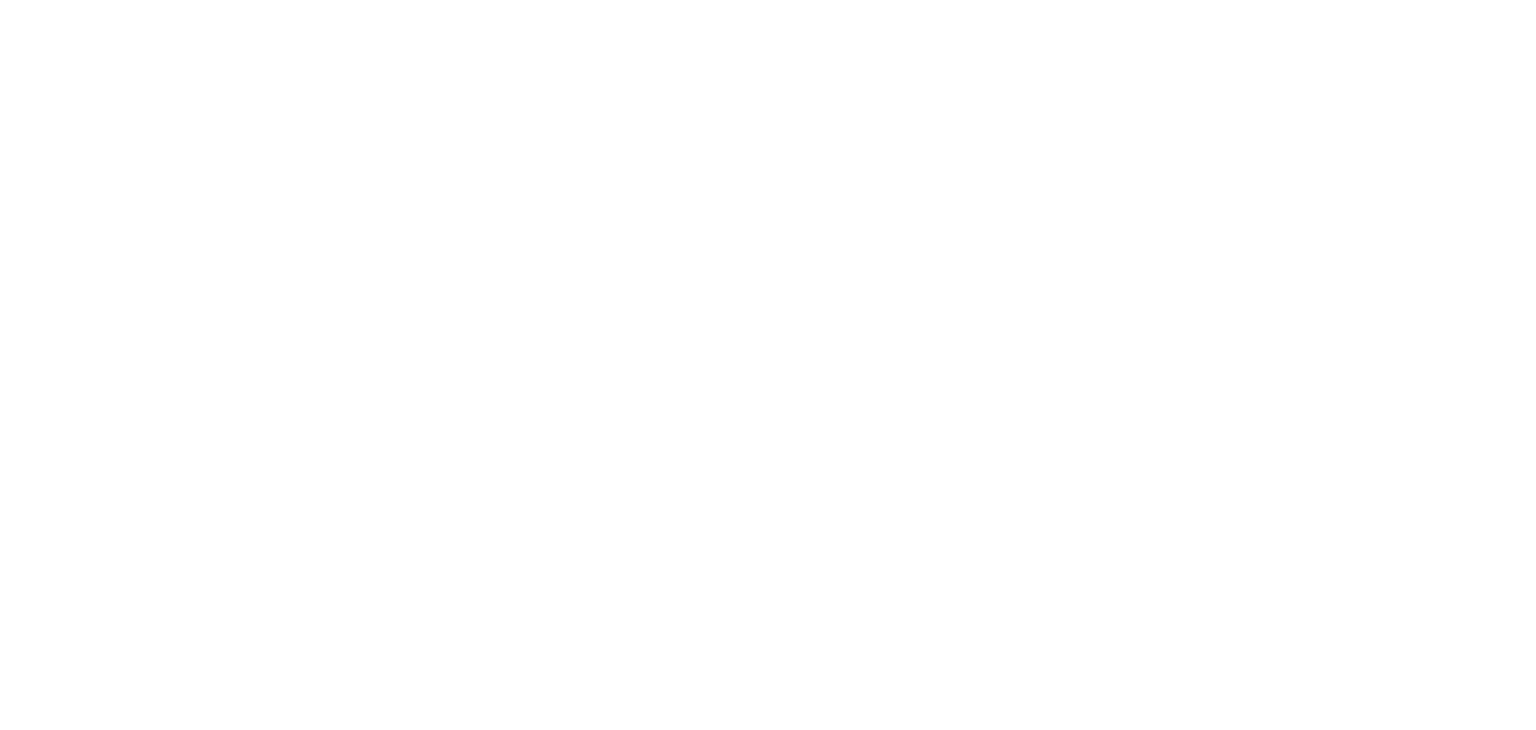 scroll, scrollTop: 0, scrollLeft: 0, axis: both 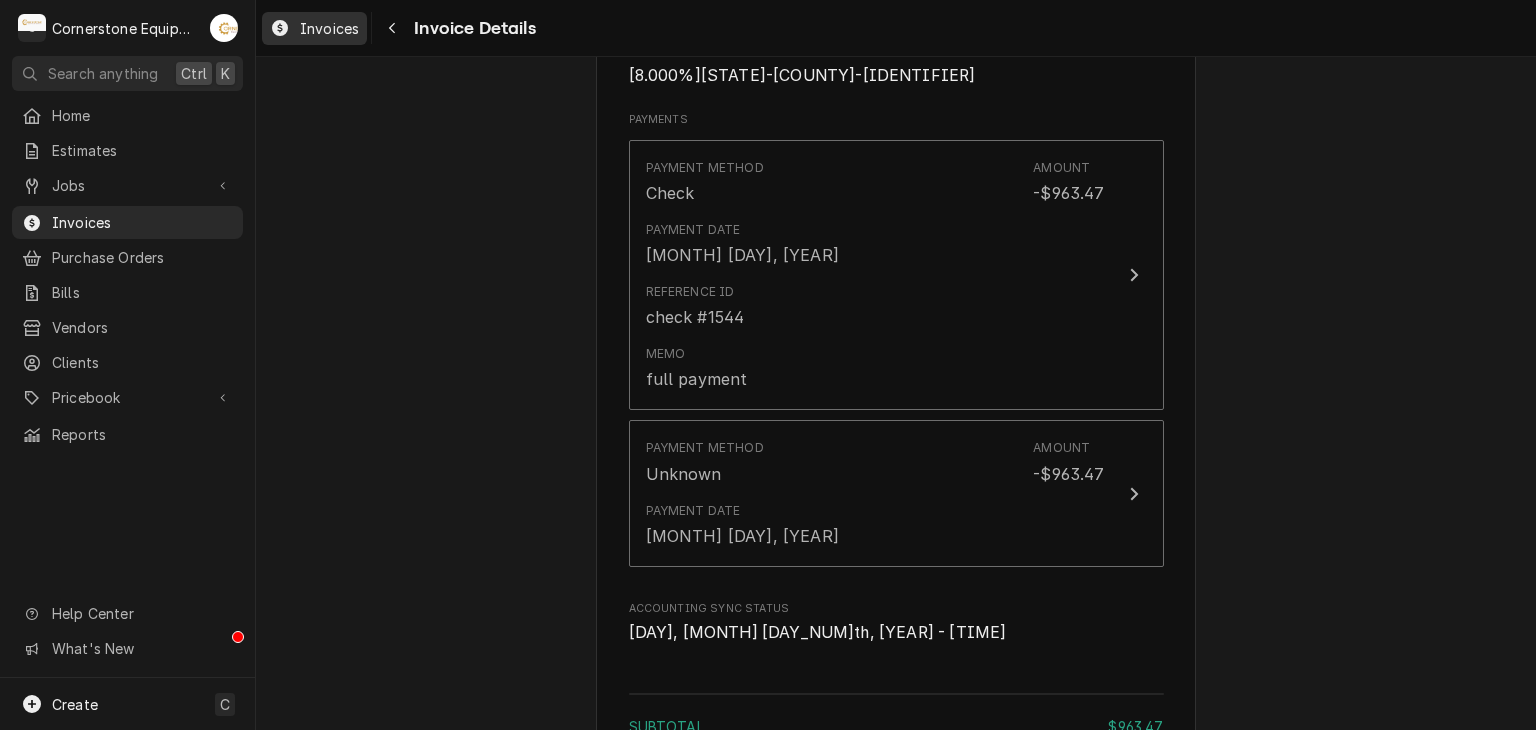 click on "Invoices" at bounding box center (329, 28) 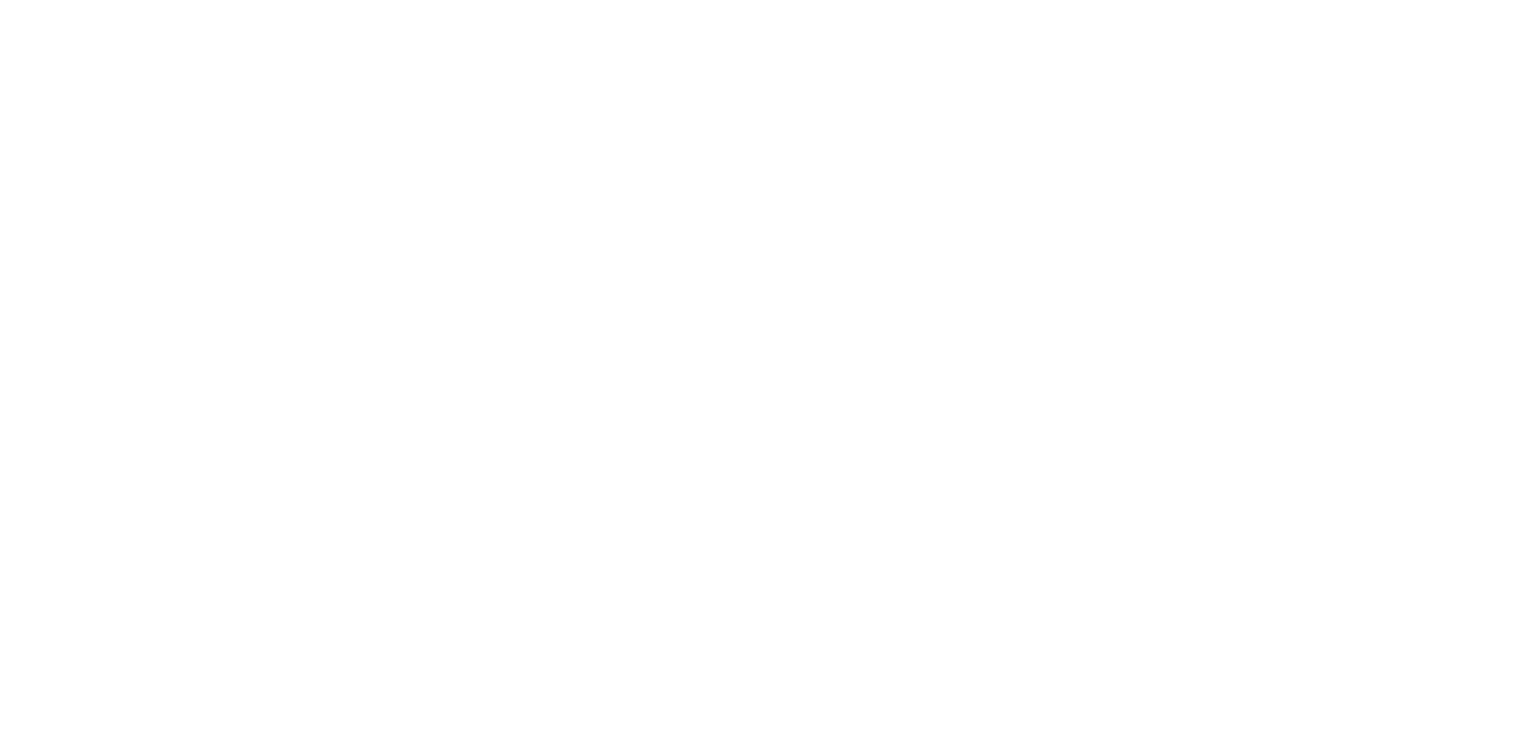 scroll, scrollTop: 0, scrollLeft: 0, axis: both 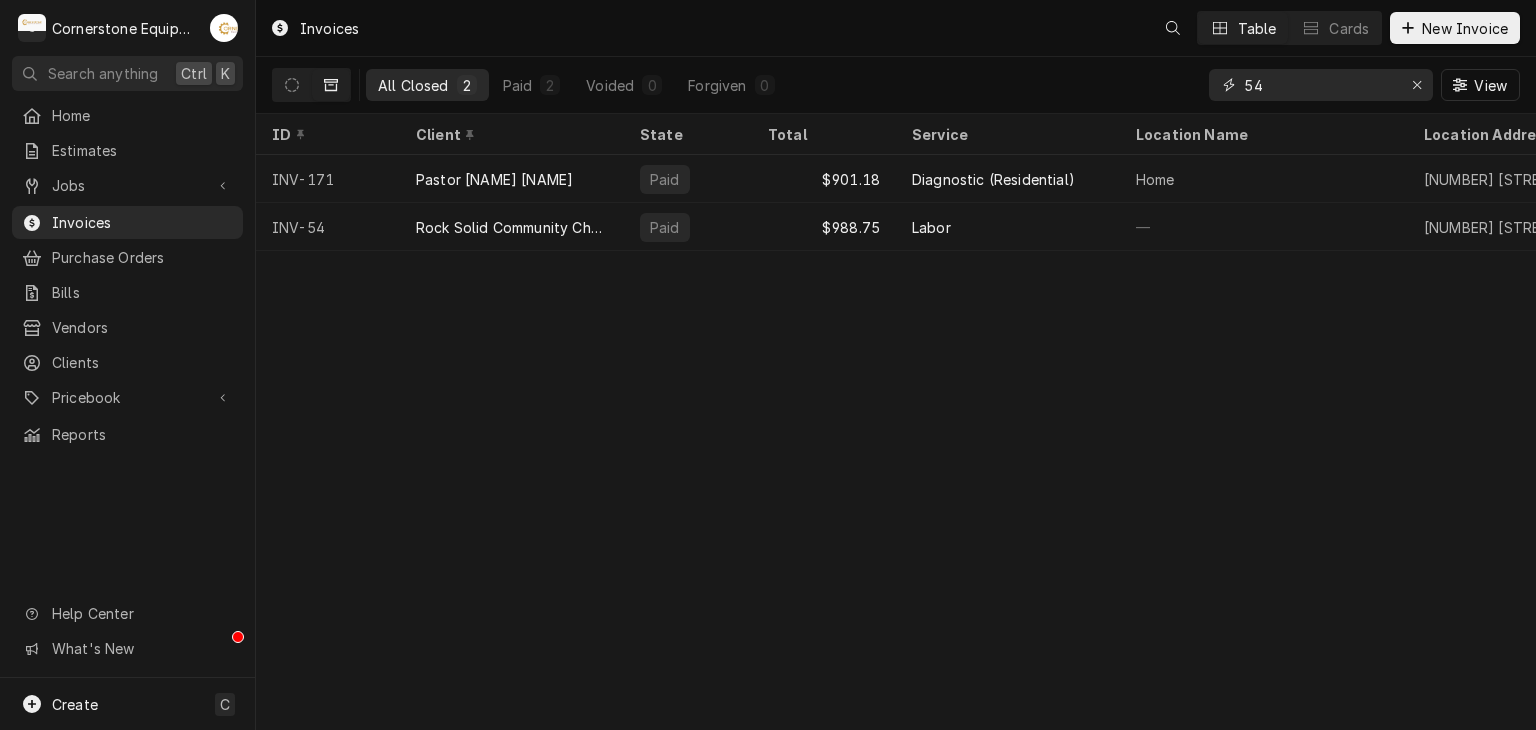 click on "54" at bounding box center [1320, 85] 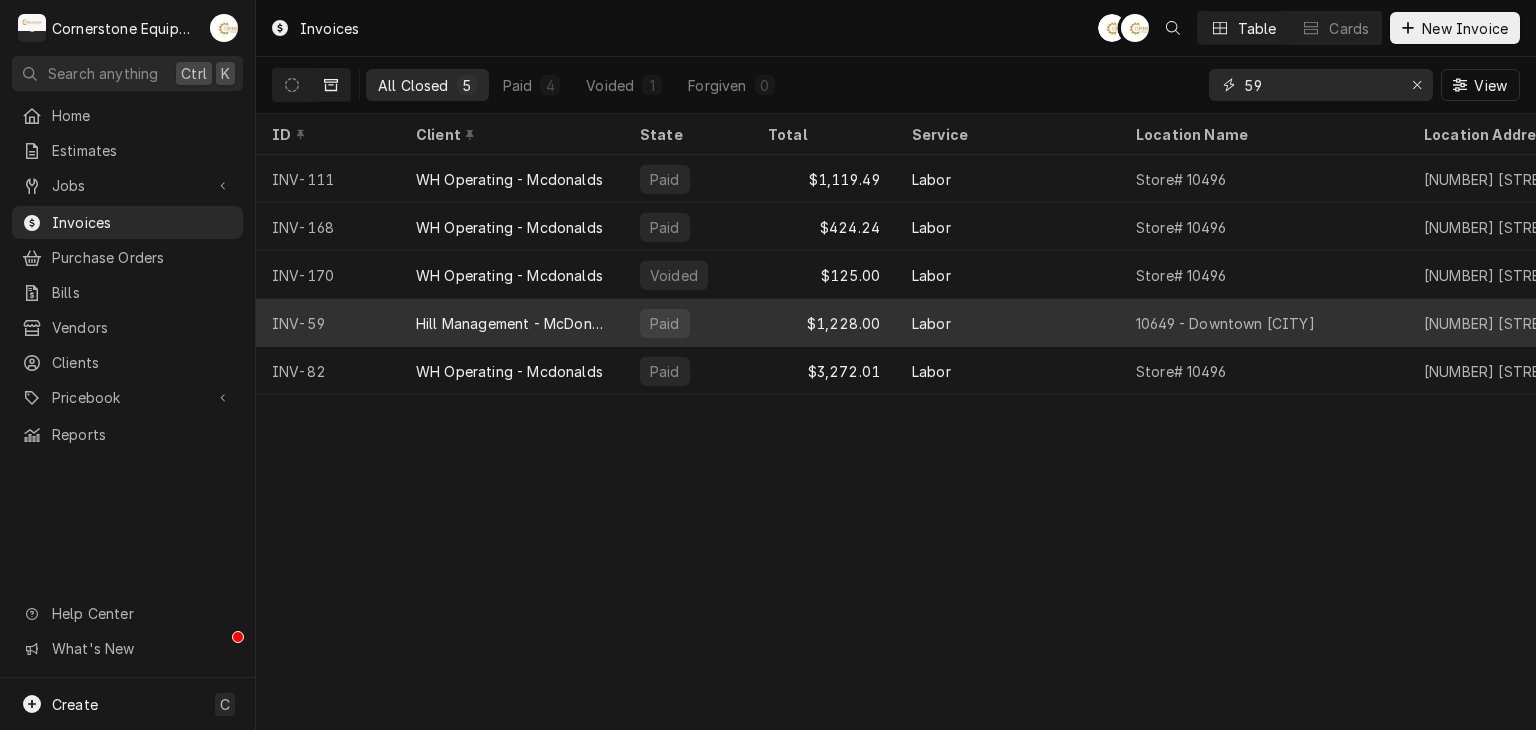 type on "59" 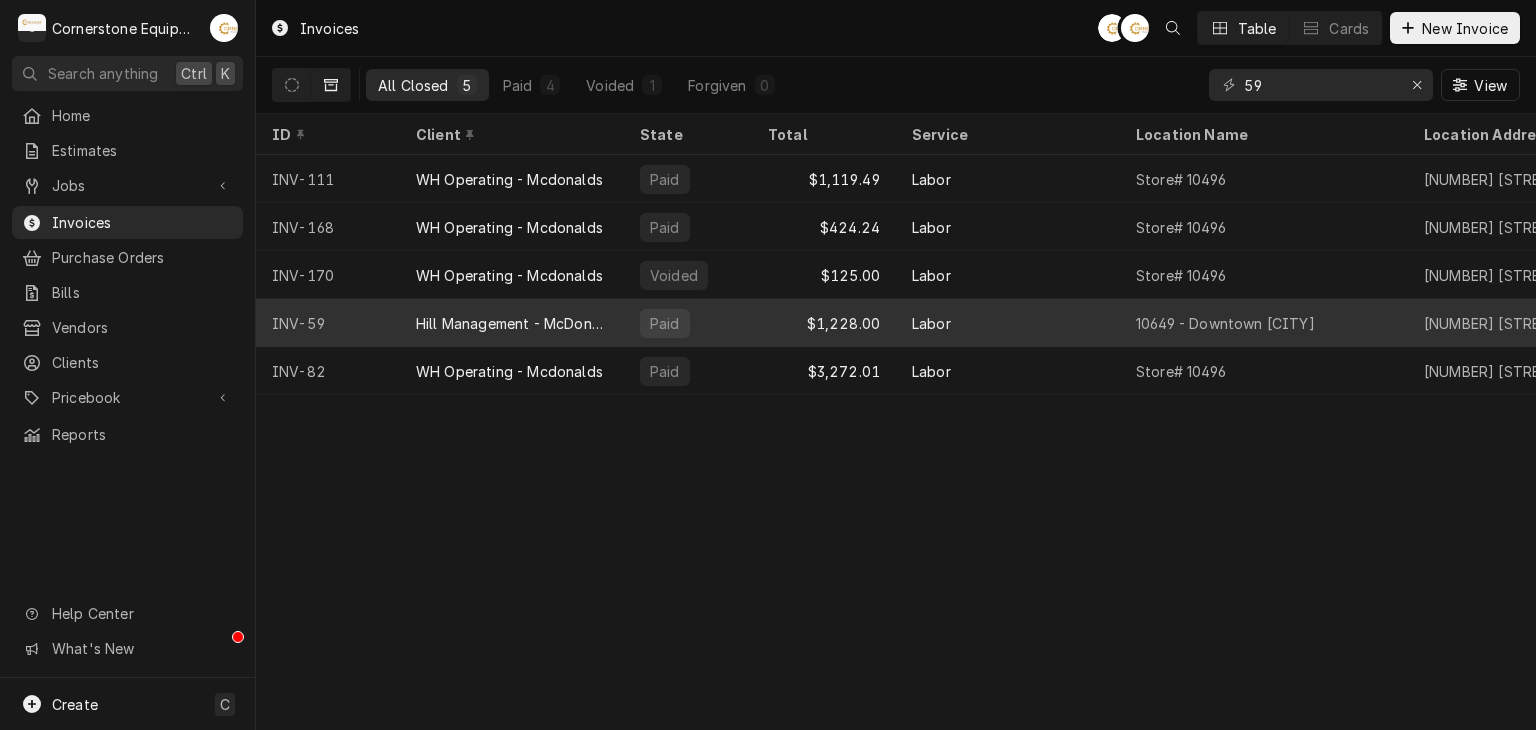 click on "Hill Management - McDonald’s" at bounding box center [512, 323] 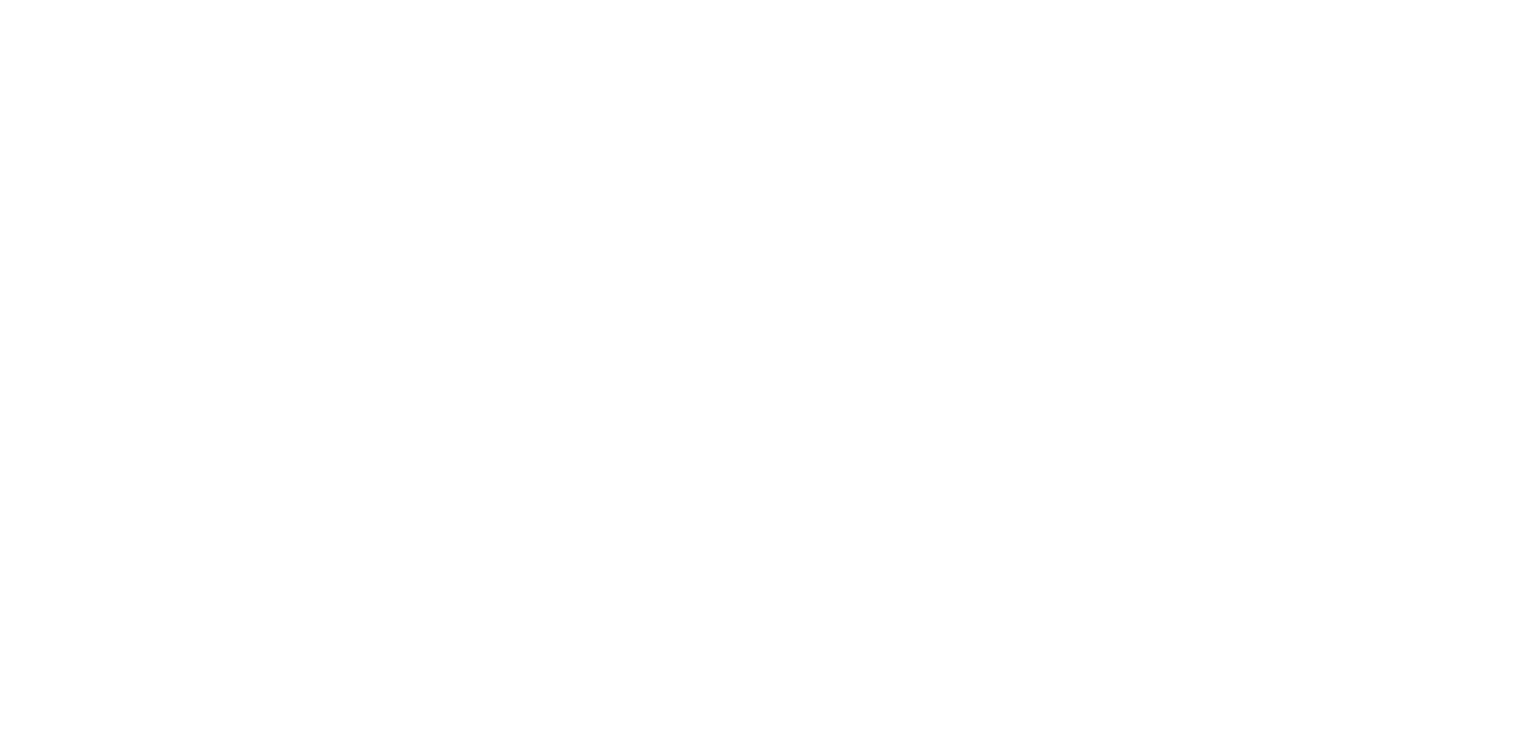 scroll, scrollTop: 0, scrollLeft: 0, axis: both 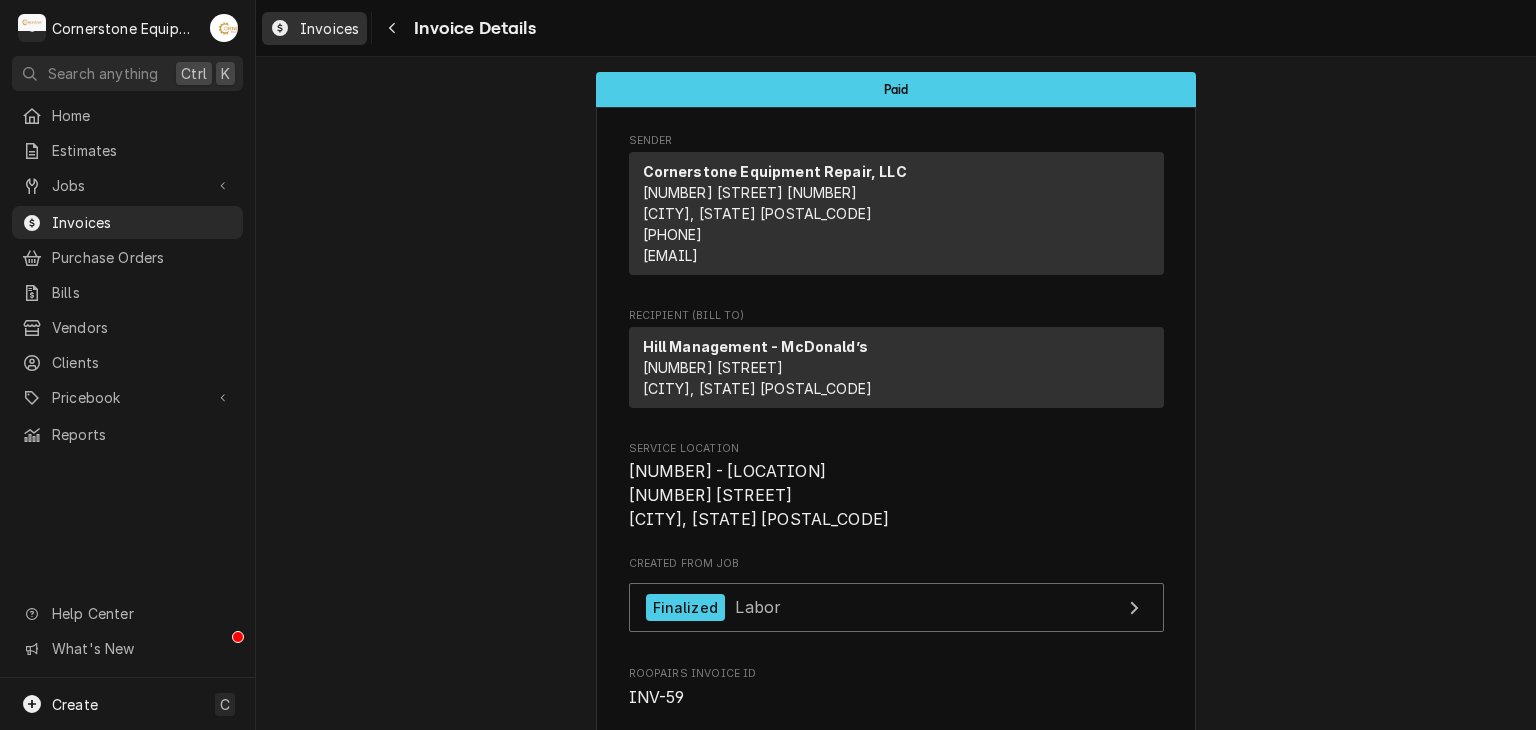 click on "Invoices" at bounding box center [329, 28] 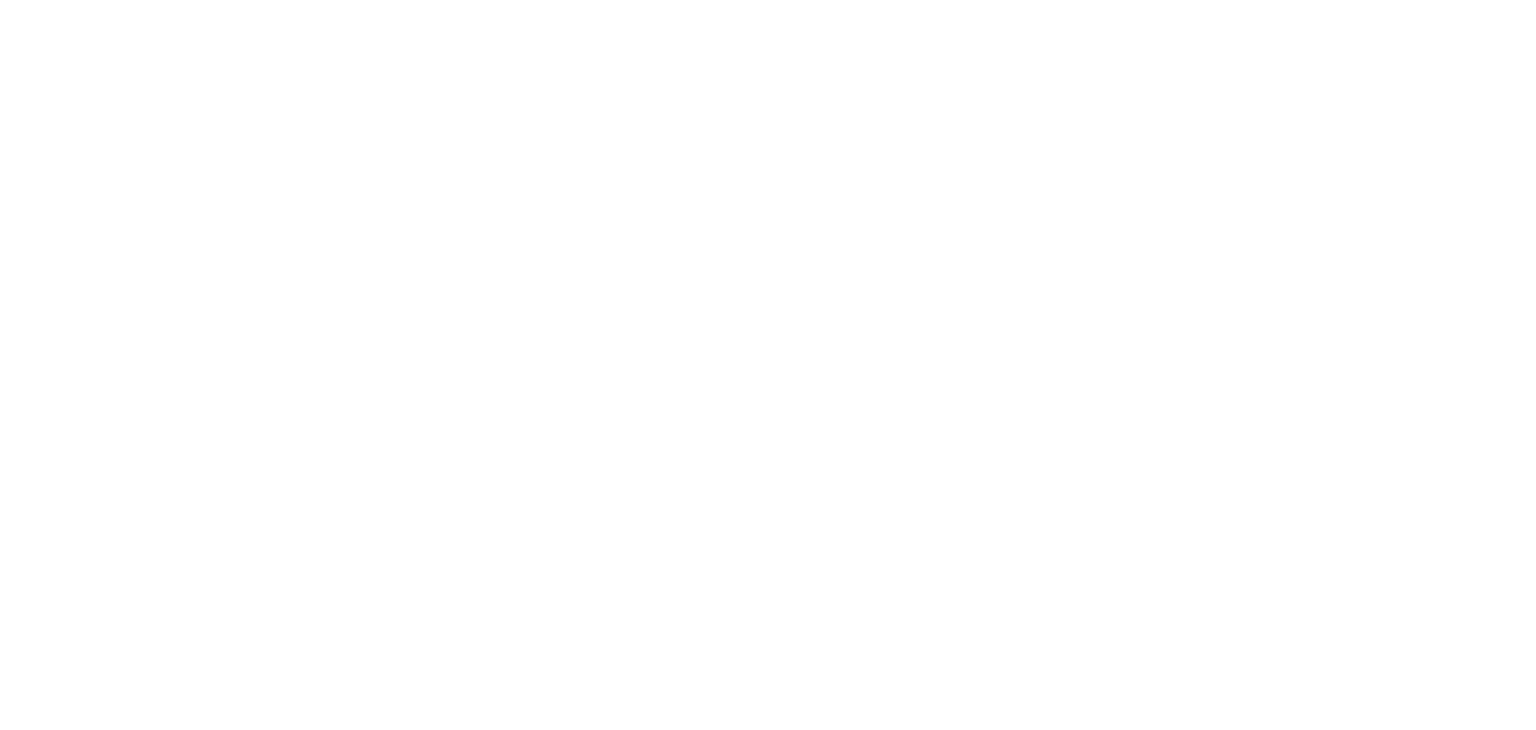 scroll, scrollTop: 0, scrollLeft: 0, axis: both 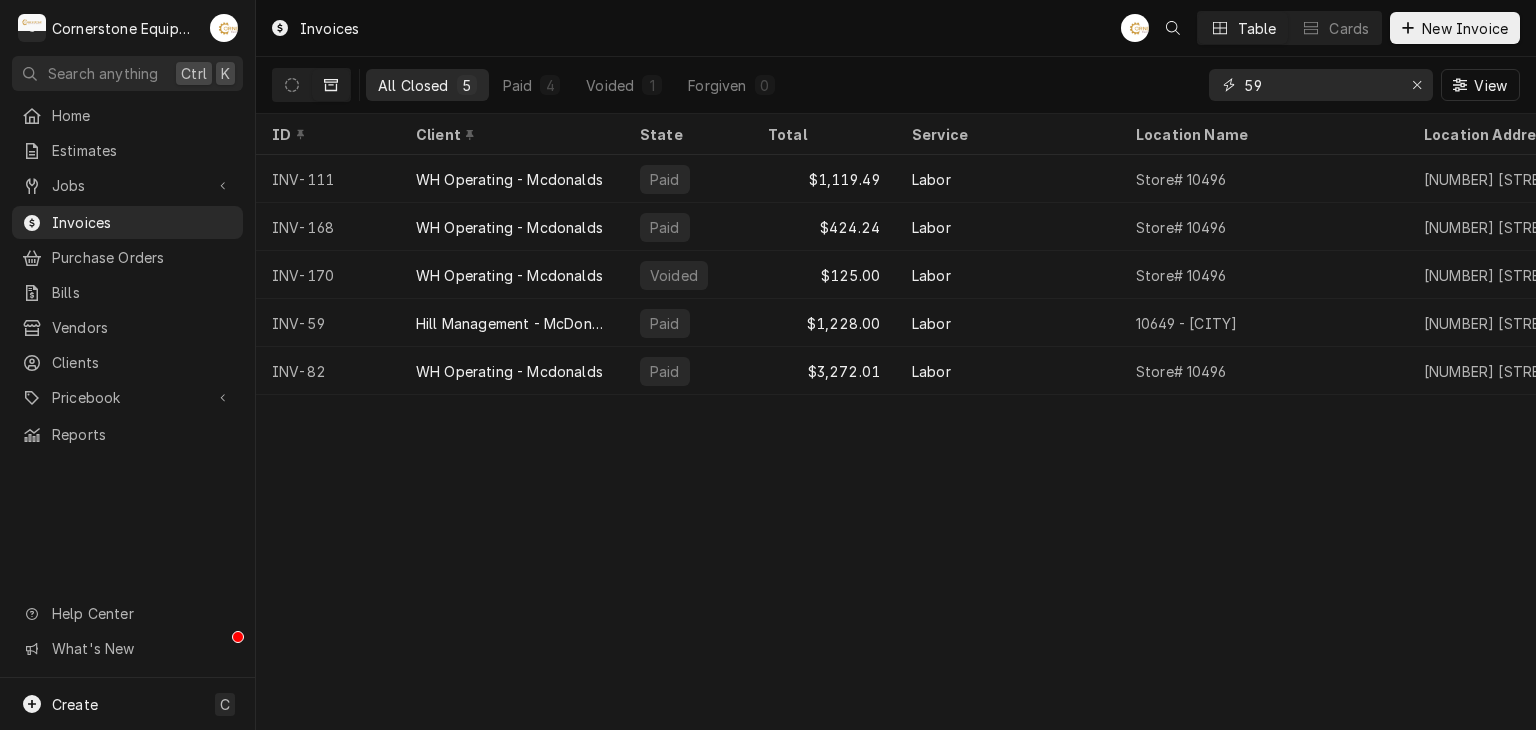 click on "59" at bounding box center [1320, 85] 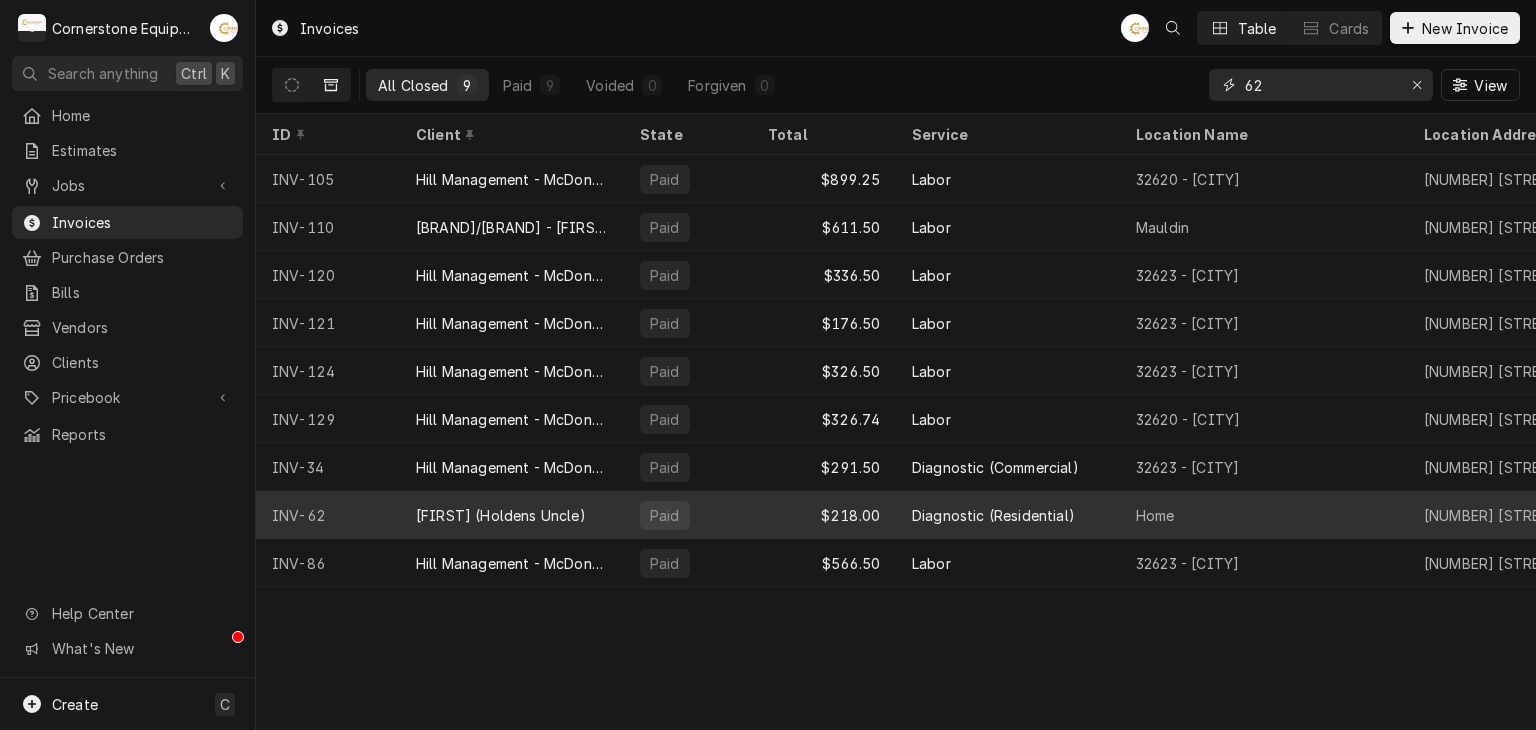 type on "62" 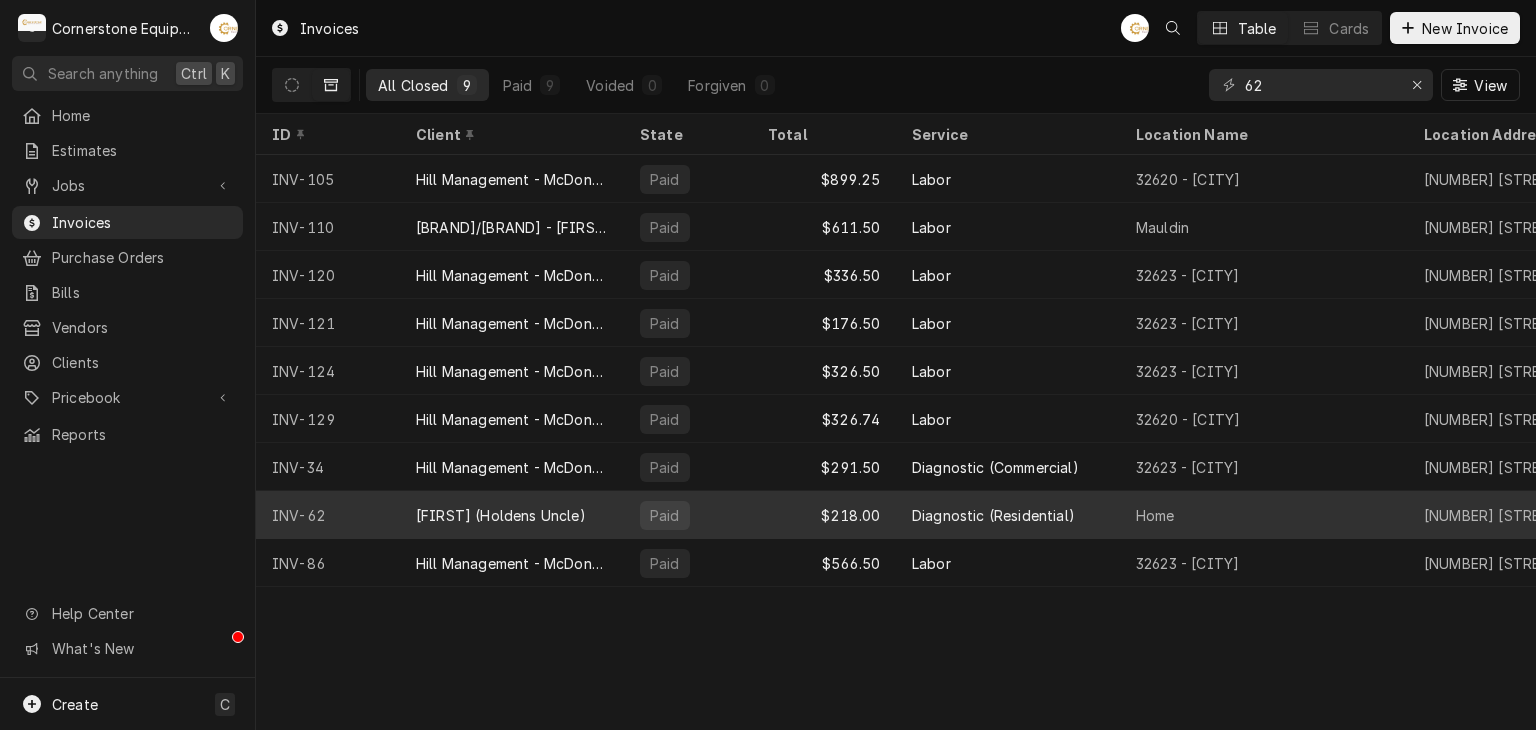 click on "[FIRST] (Holdens Uncle)" at bounding box center [501, 515] 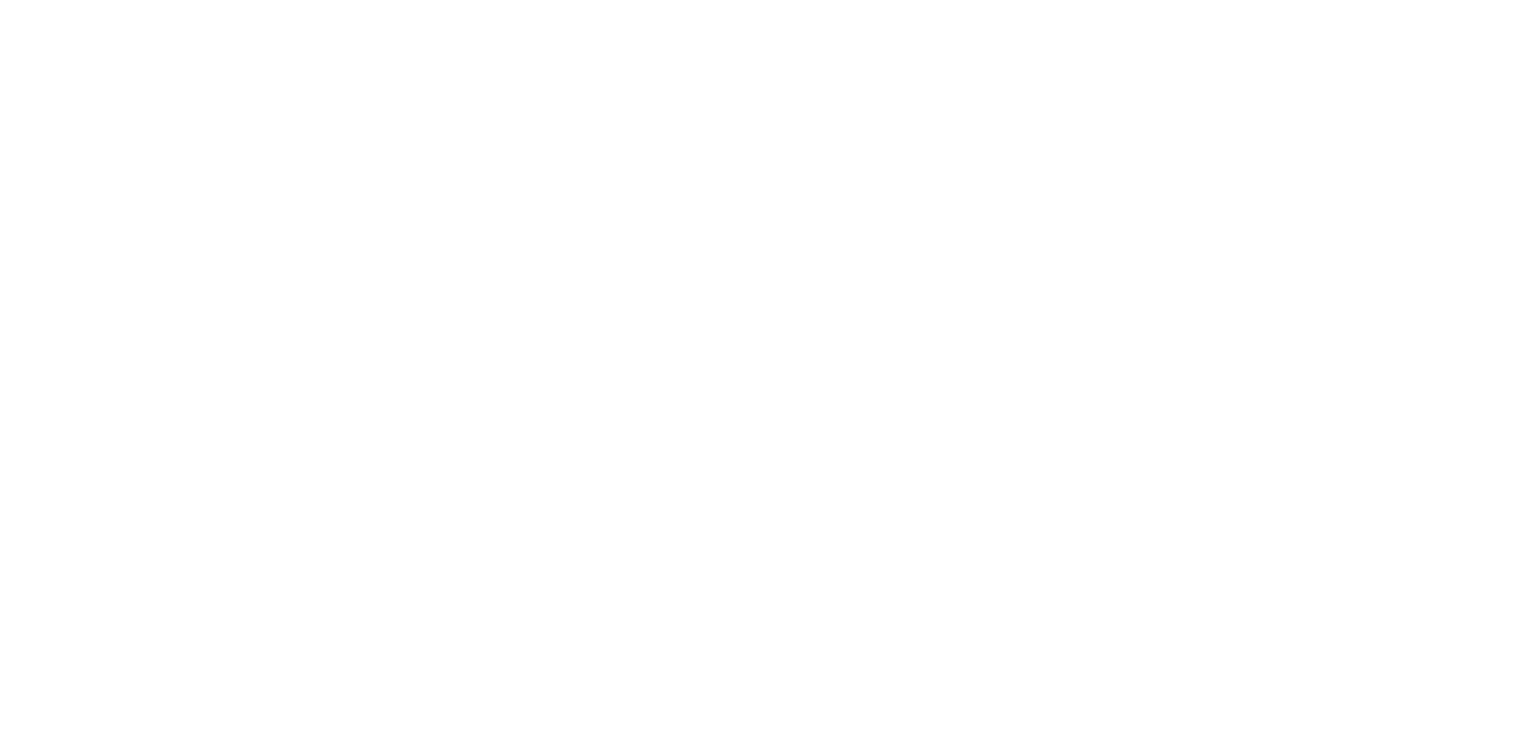 scroll, scrollTop: 0, scrollLeft: 0, axis: both 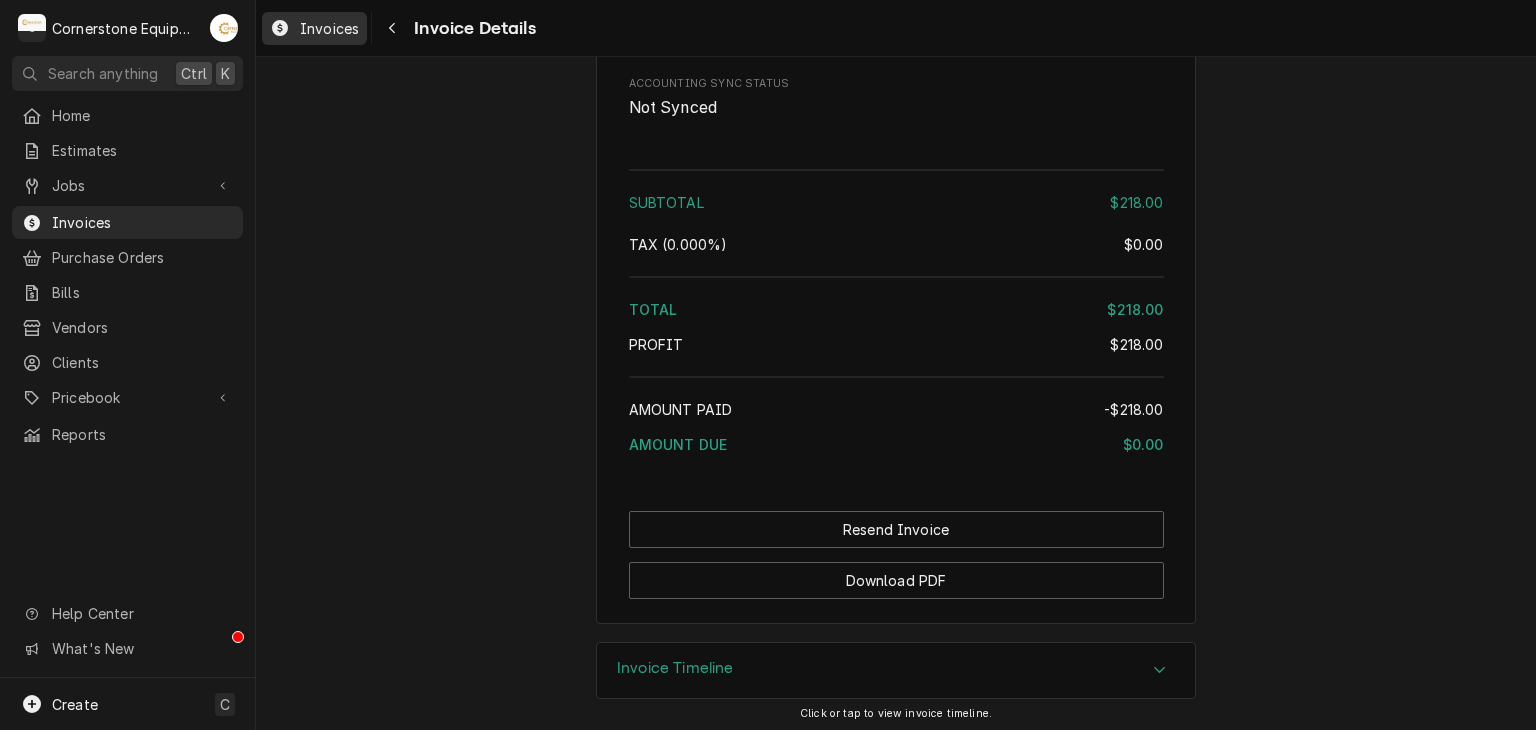 click on "Invoices" at bounding box center (329, 28) 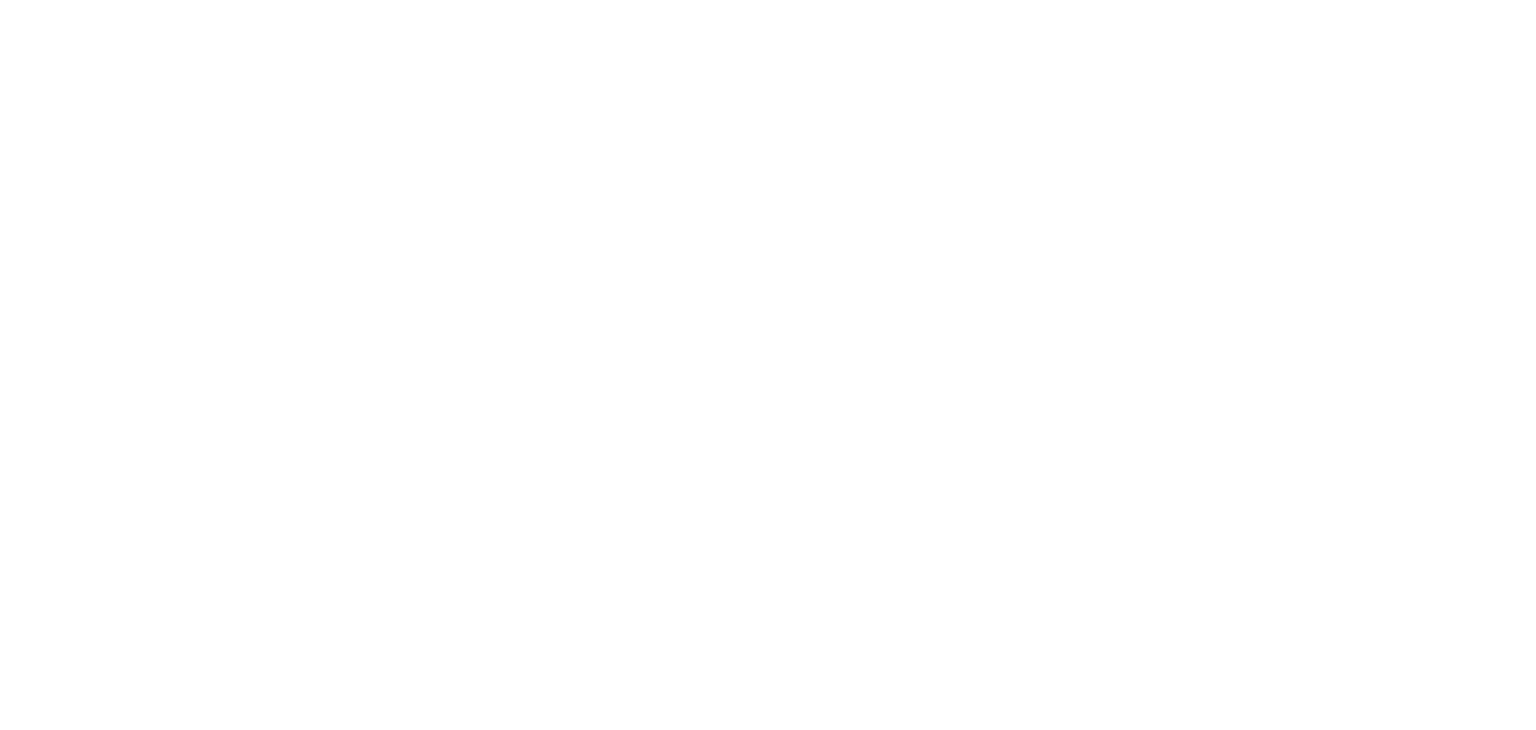 scroll, scrollTop: 0, scrollLeft: 0, axis: both 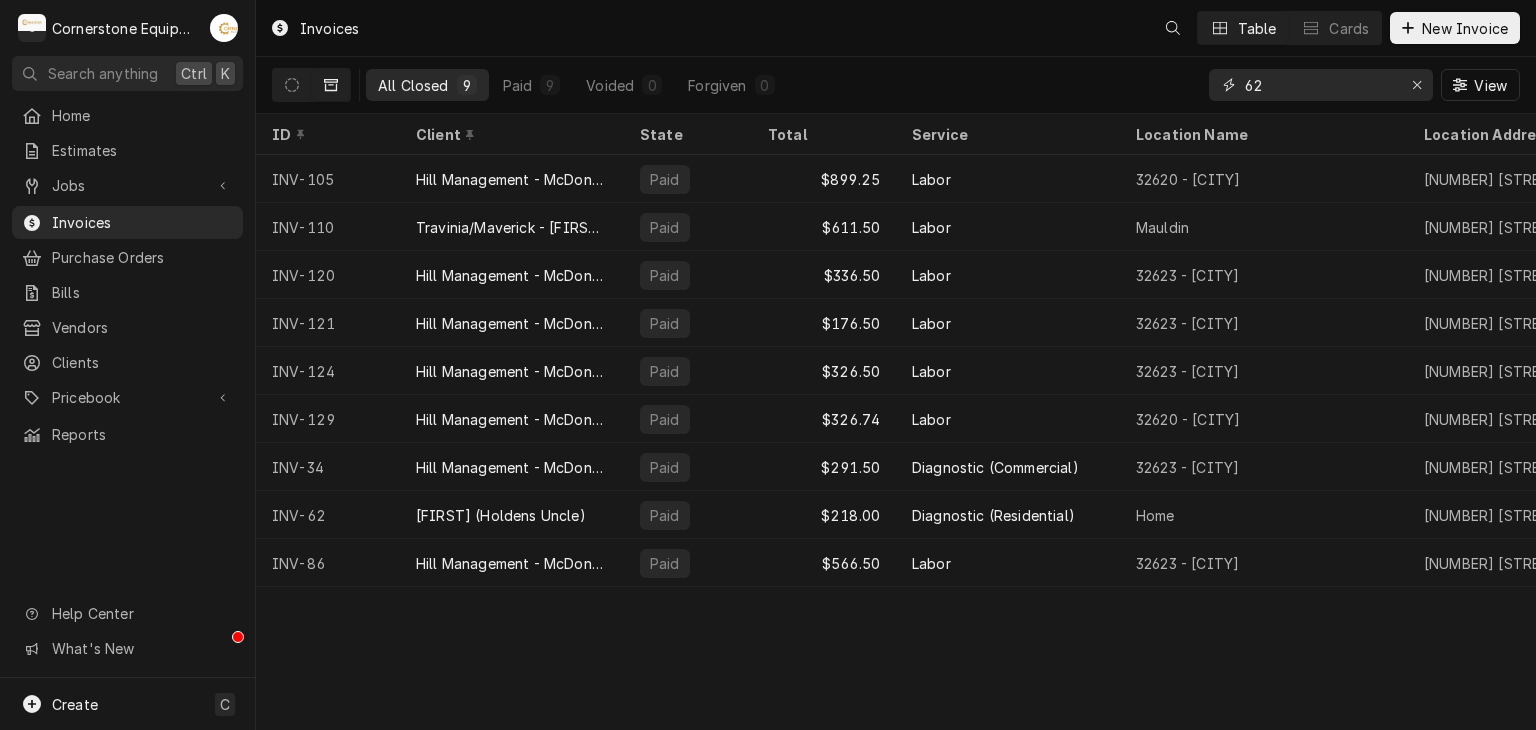 click on "62" at bounding box center [1320, 85] 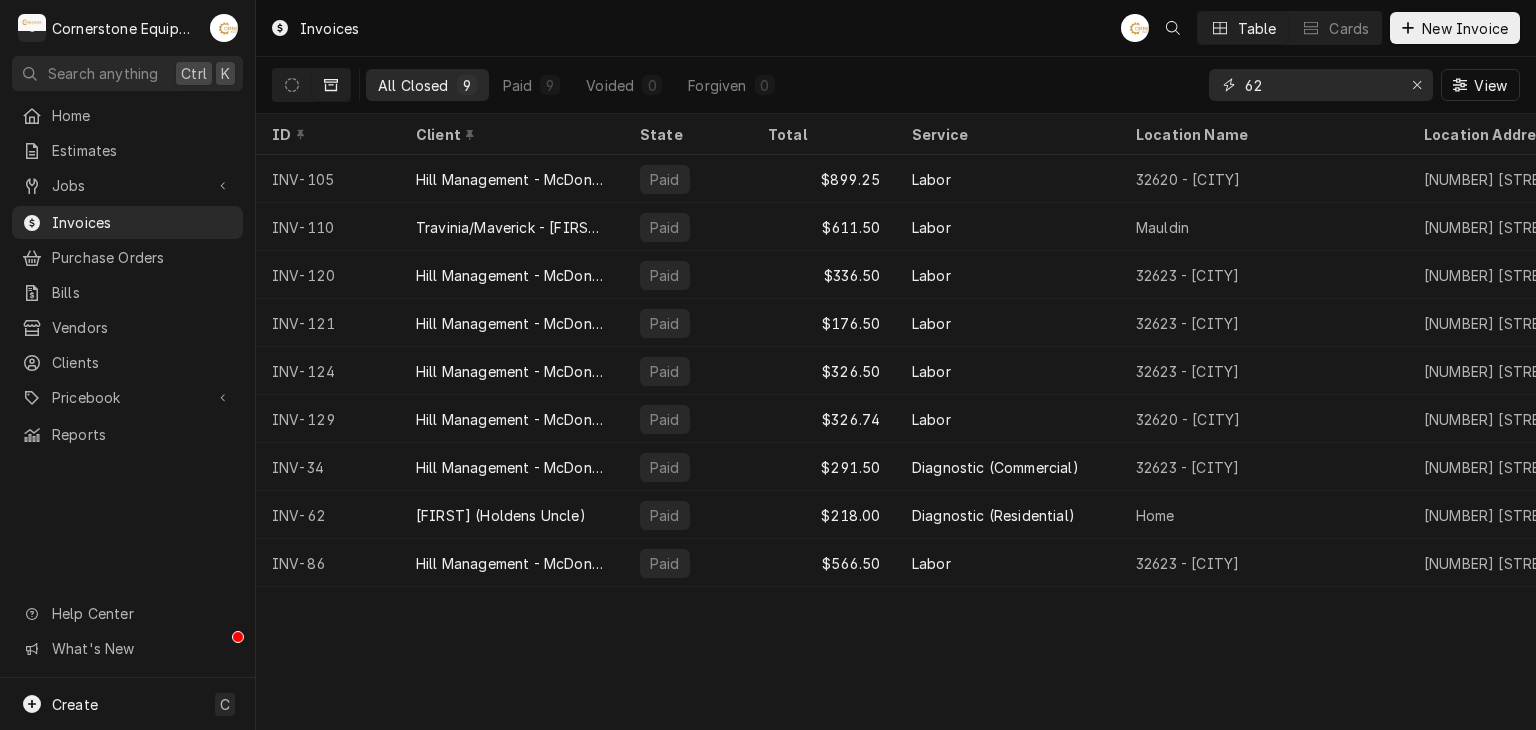 type on "6" 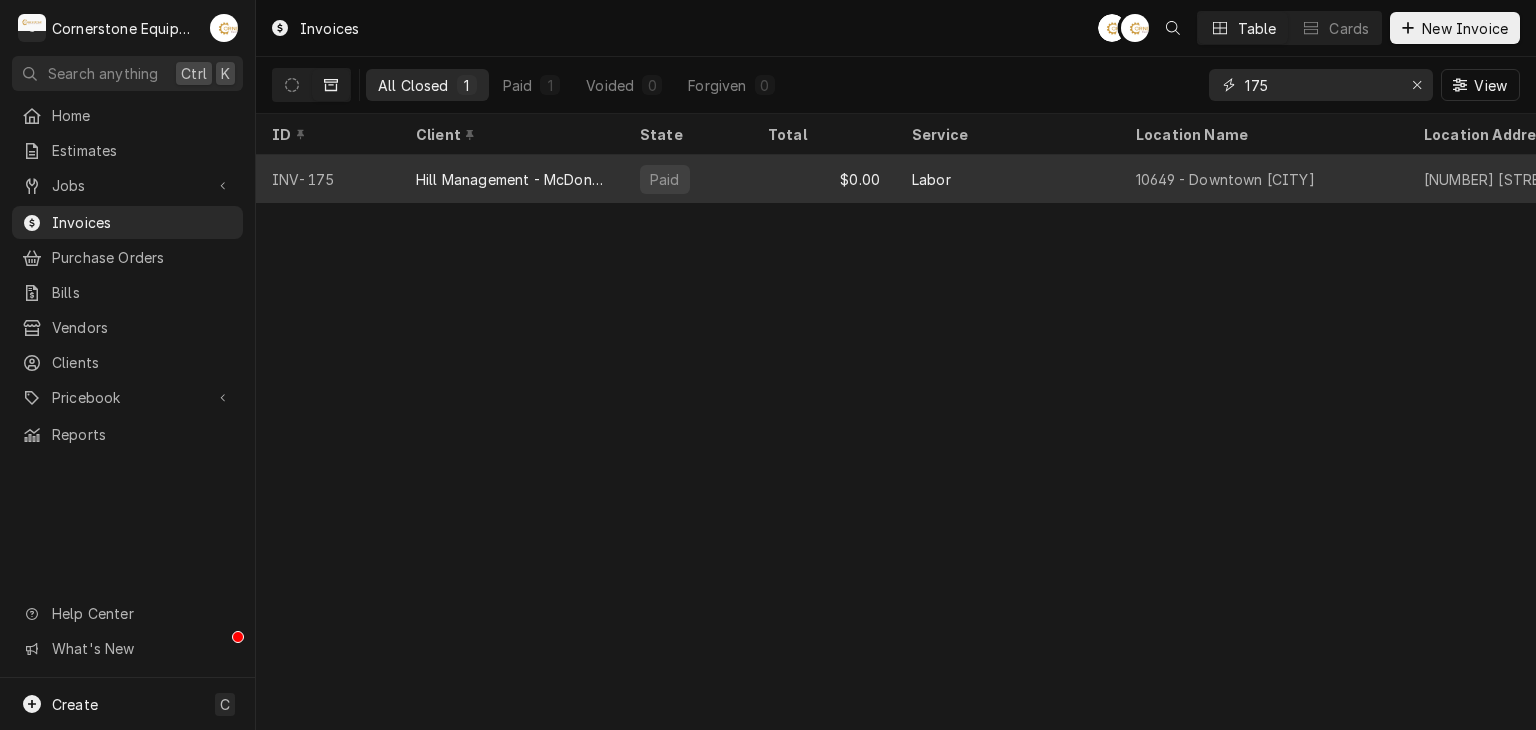 type on "175" 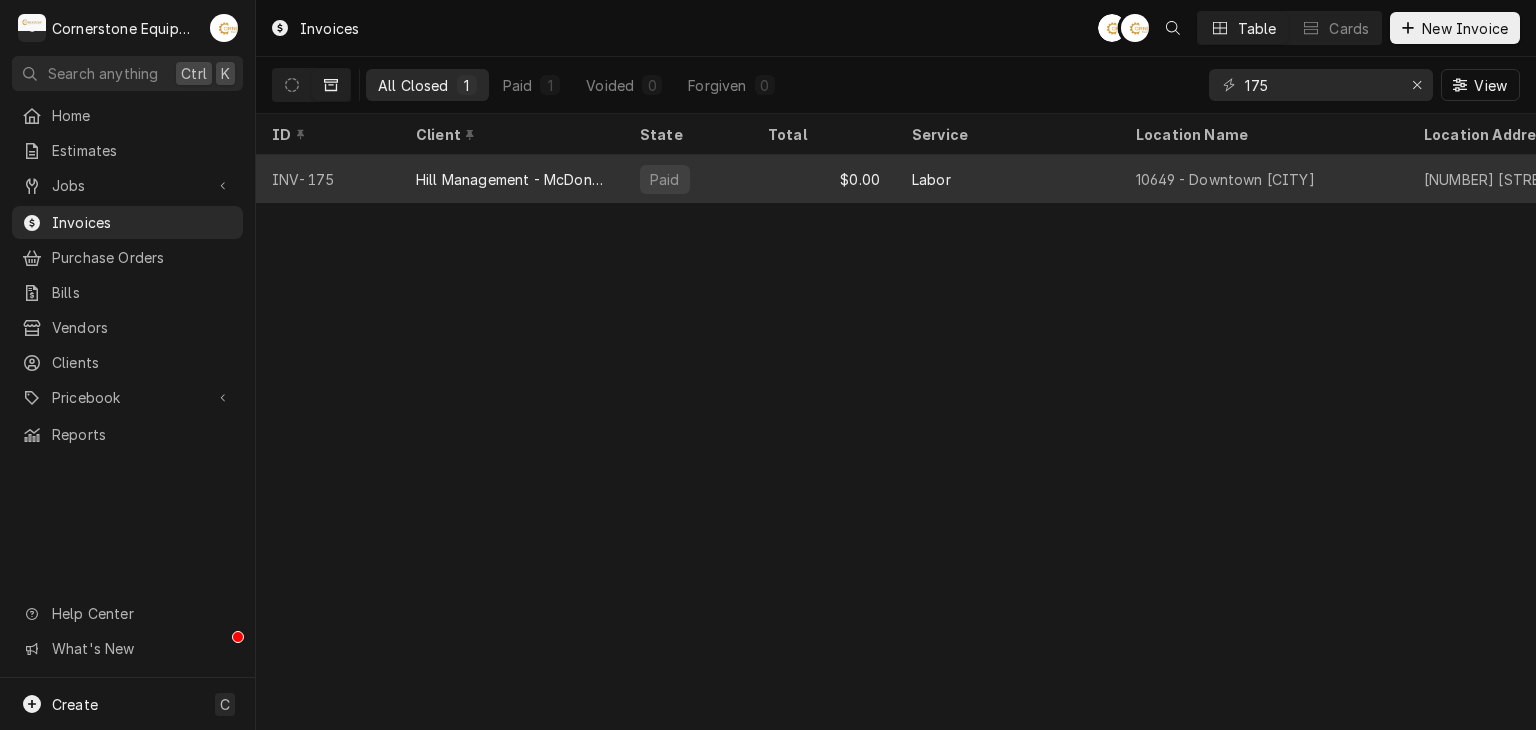 click on "Hill Management - McDonald’s" at bounding box center [512, 179] 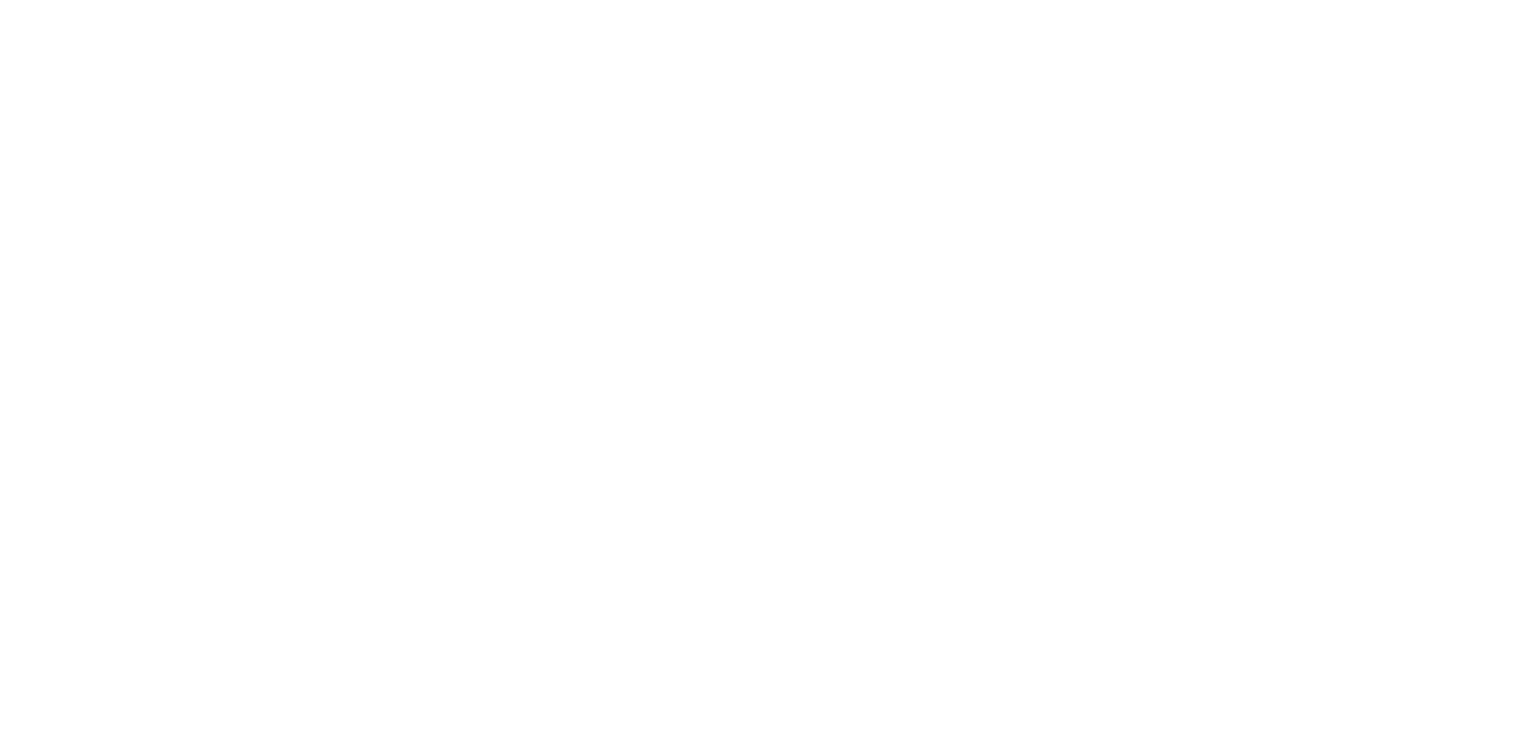 scroll, scrollTop: 0, scrollLeft: 0, axis: both 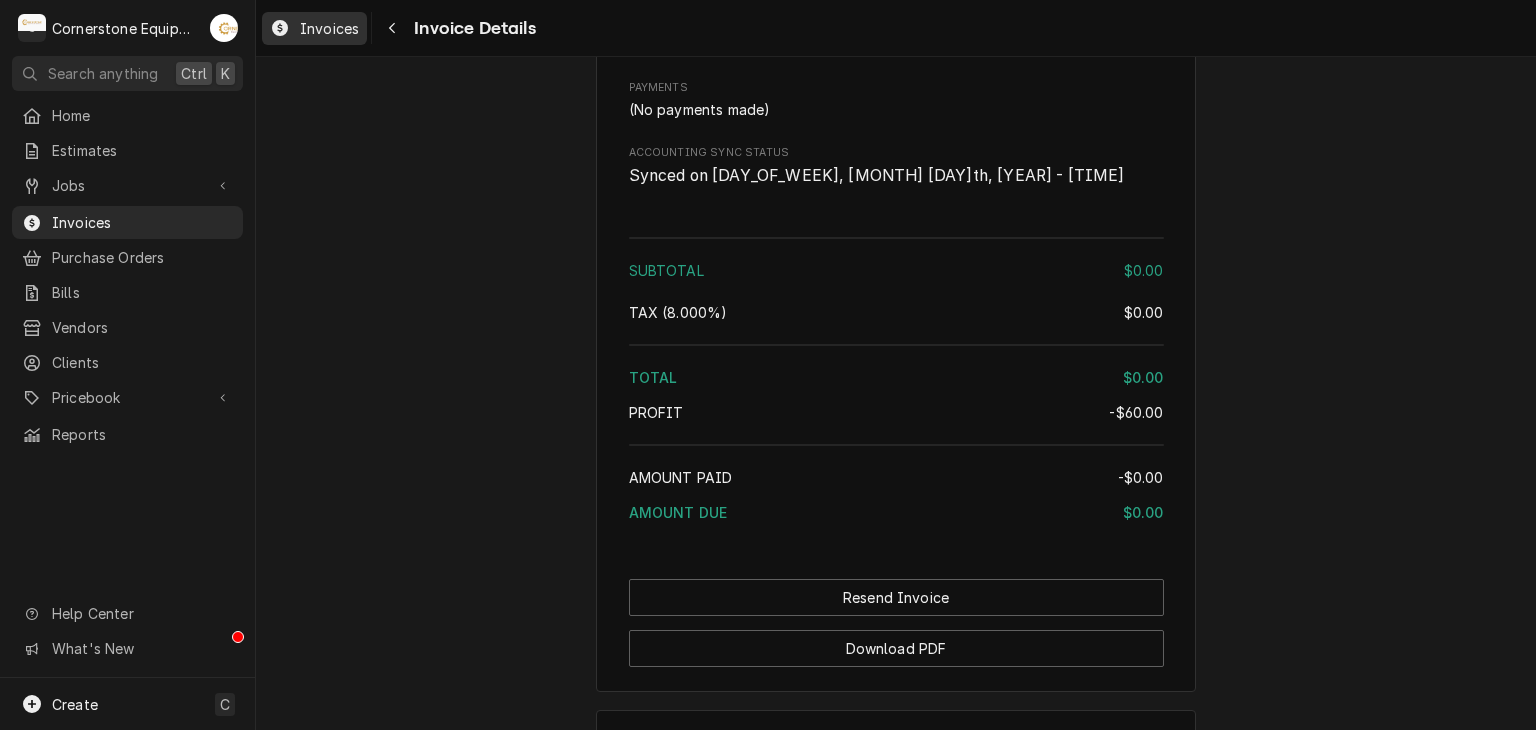 click on "Invoices" at bounding box center [329, 28] 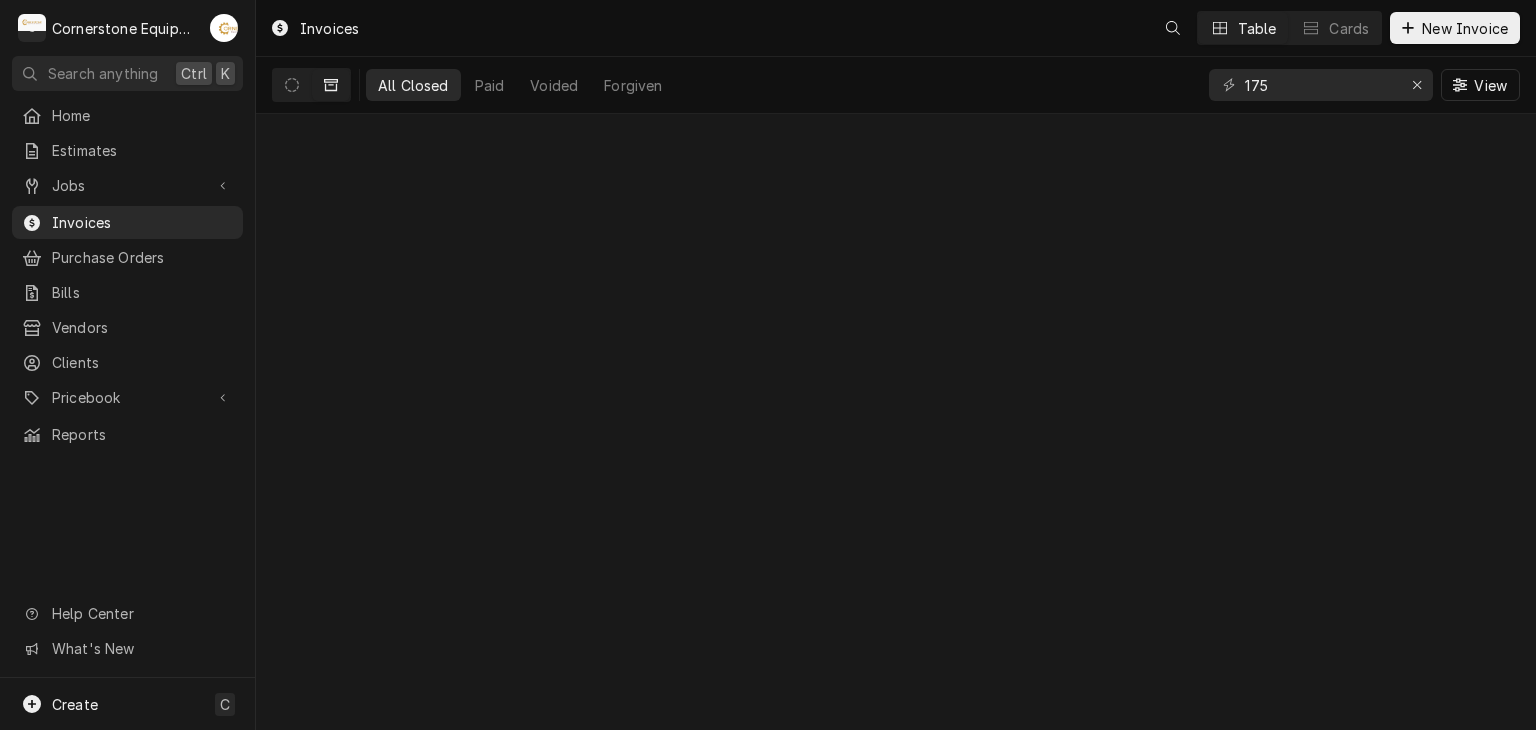scroll, scrollTop: 0, scrollLeft: 0, axis: both 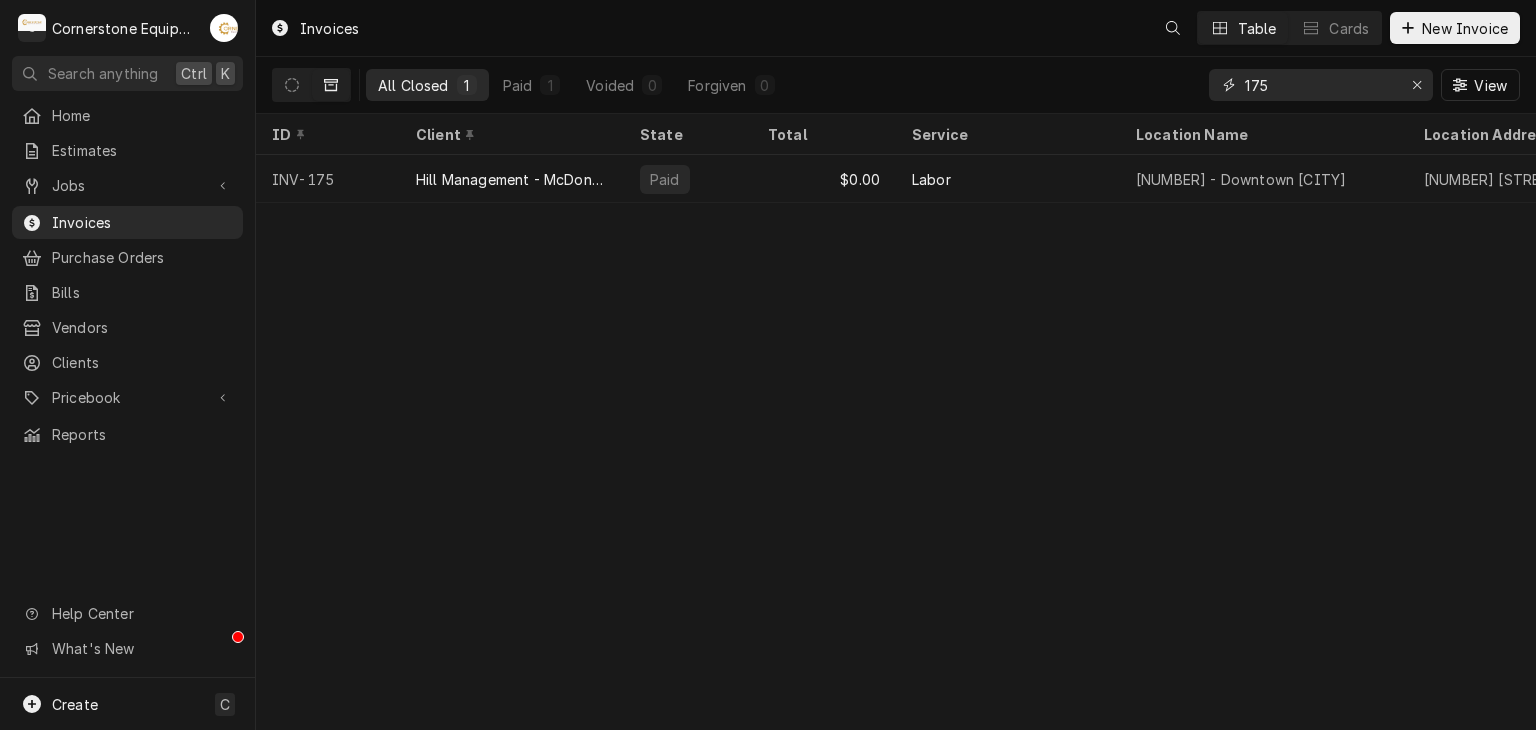 click on "175" at bounding box center [1320, 85] 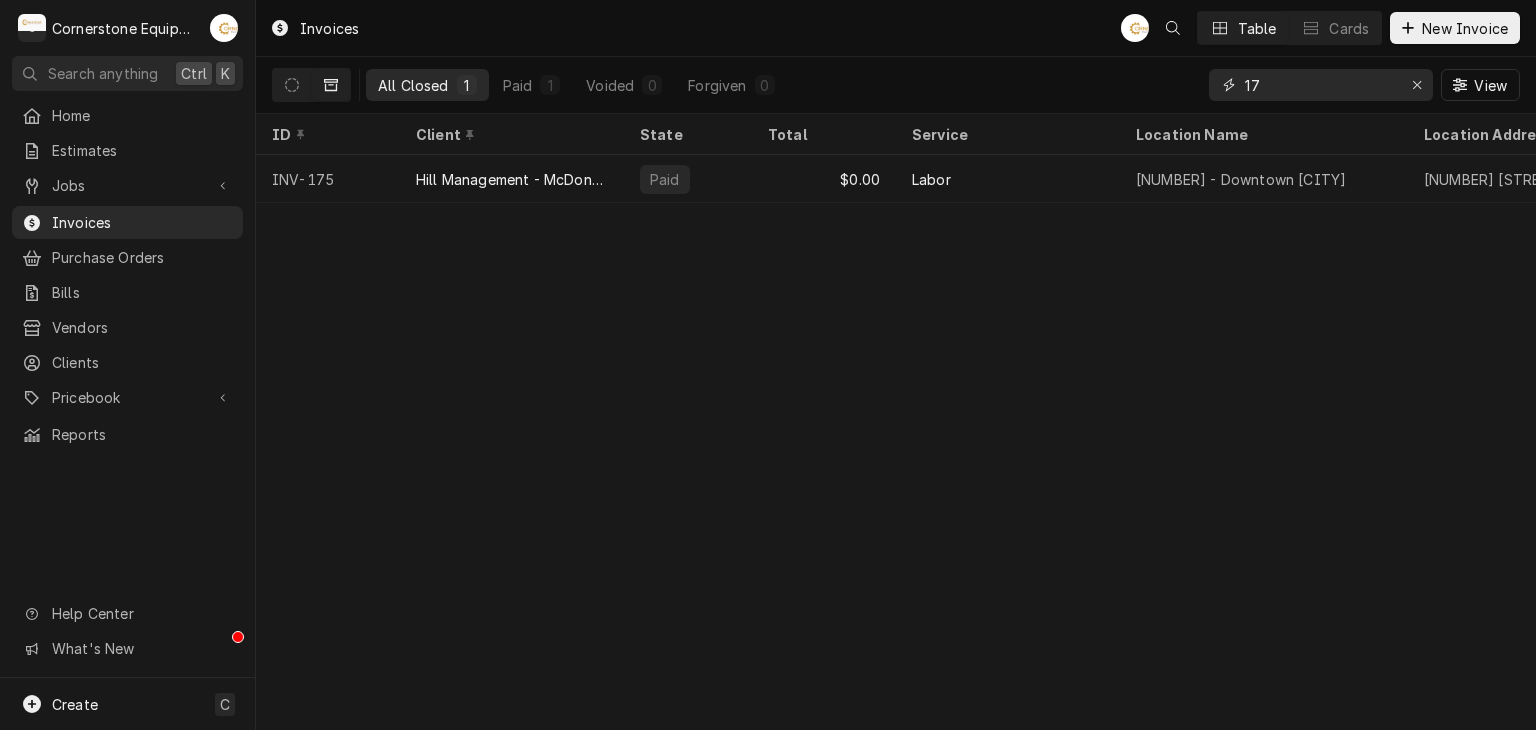 type on "1" 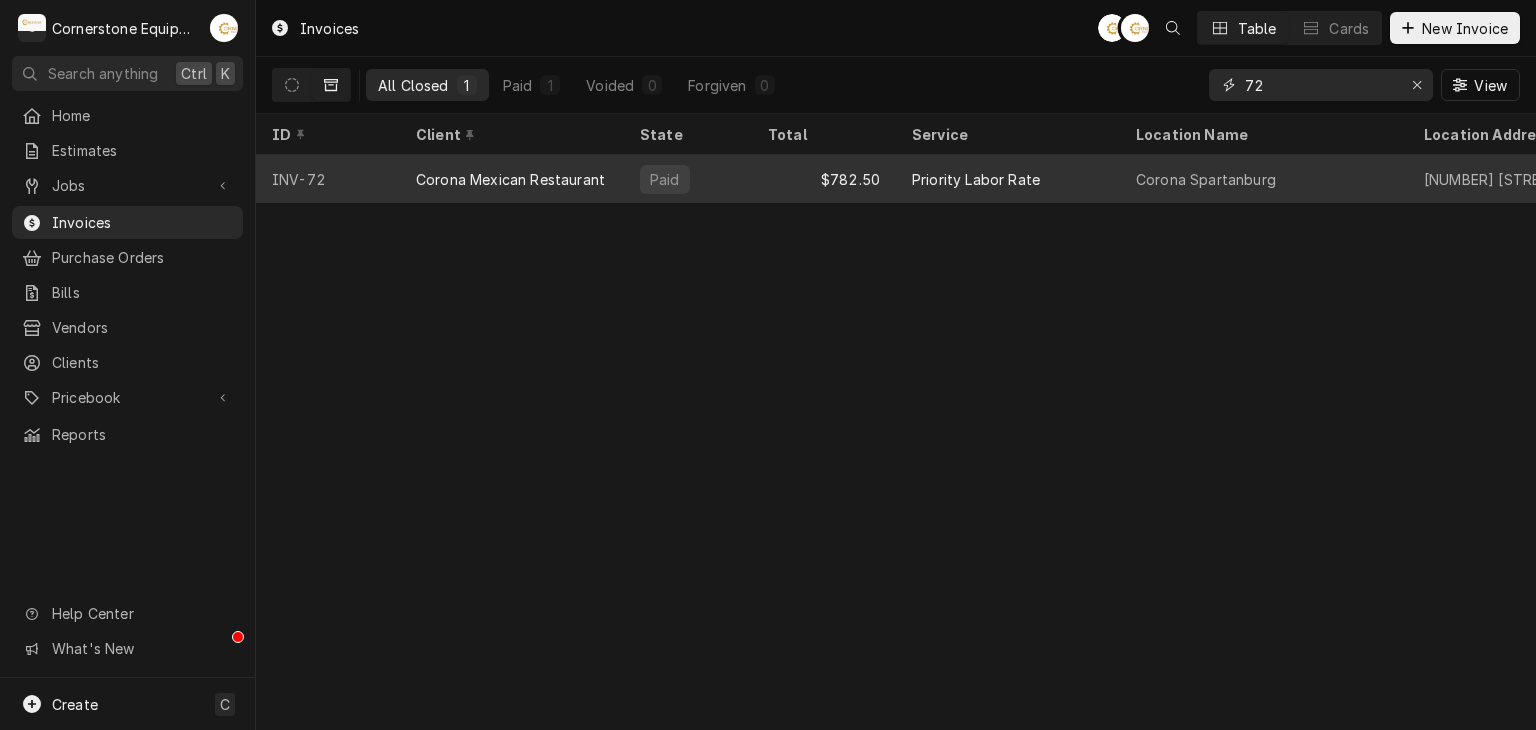 type on "72" 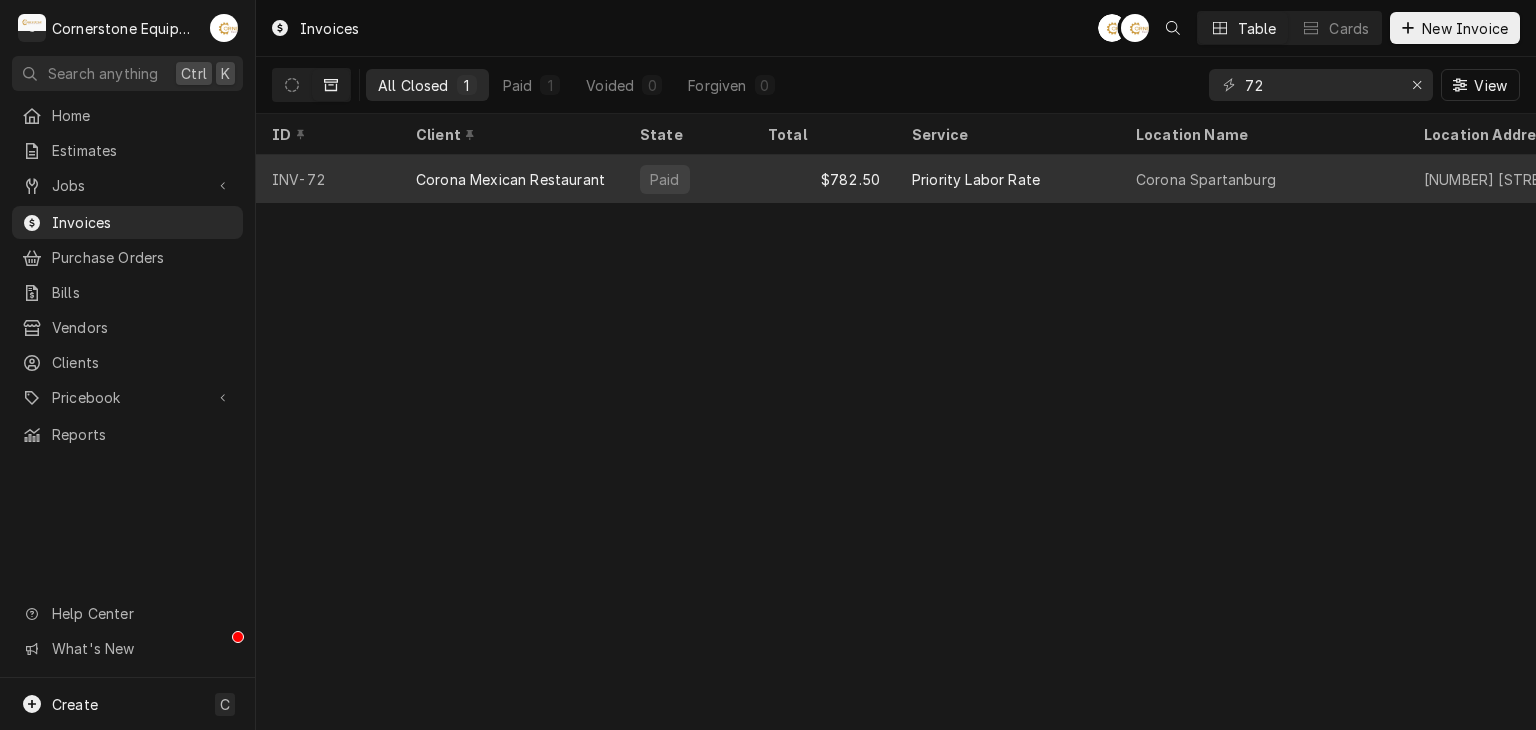click on "Corona Mexican Restaurant" at bounding box center (510, 179) 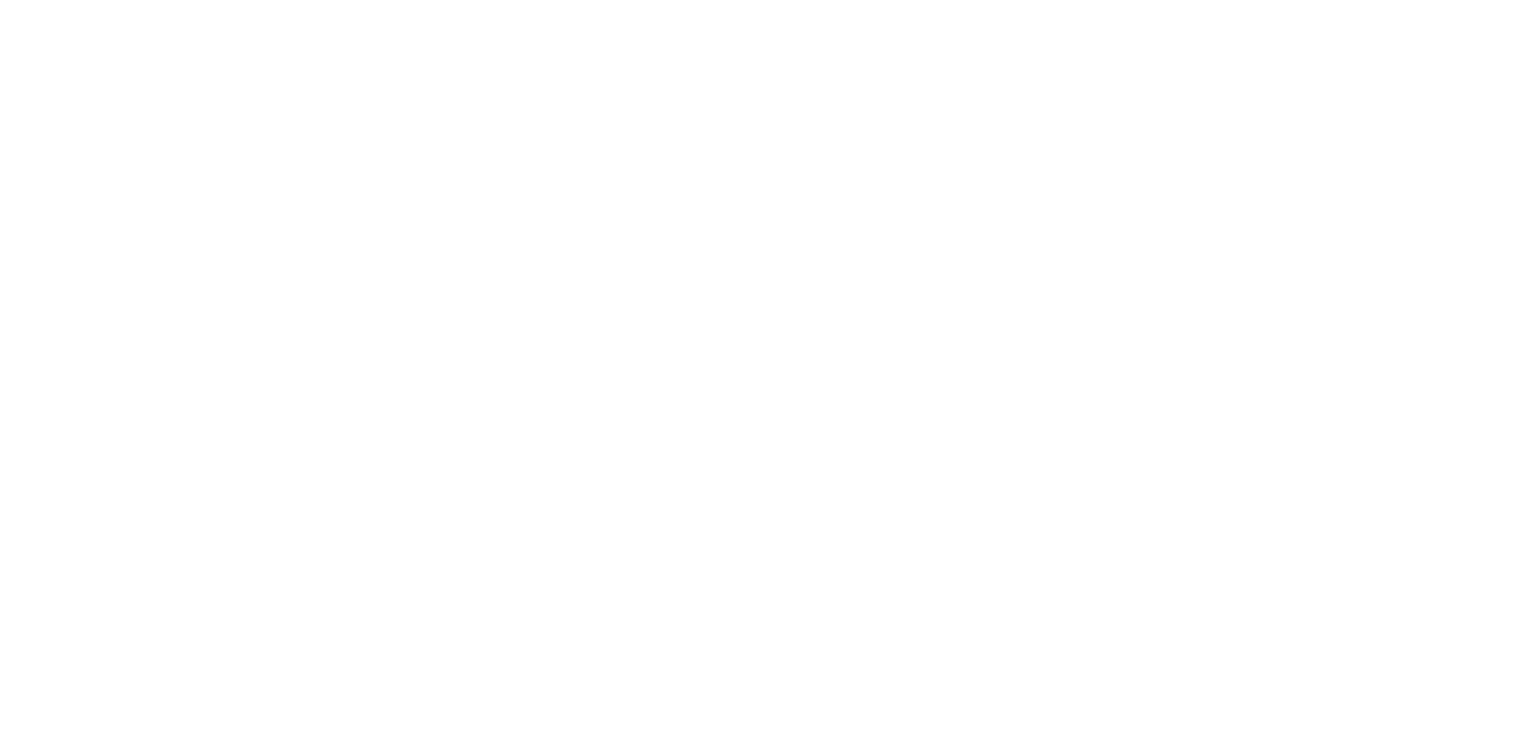 scroll, scrollTop: 0, scrollLeft: 0, axis: both 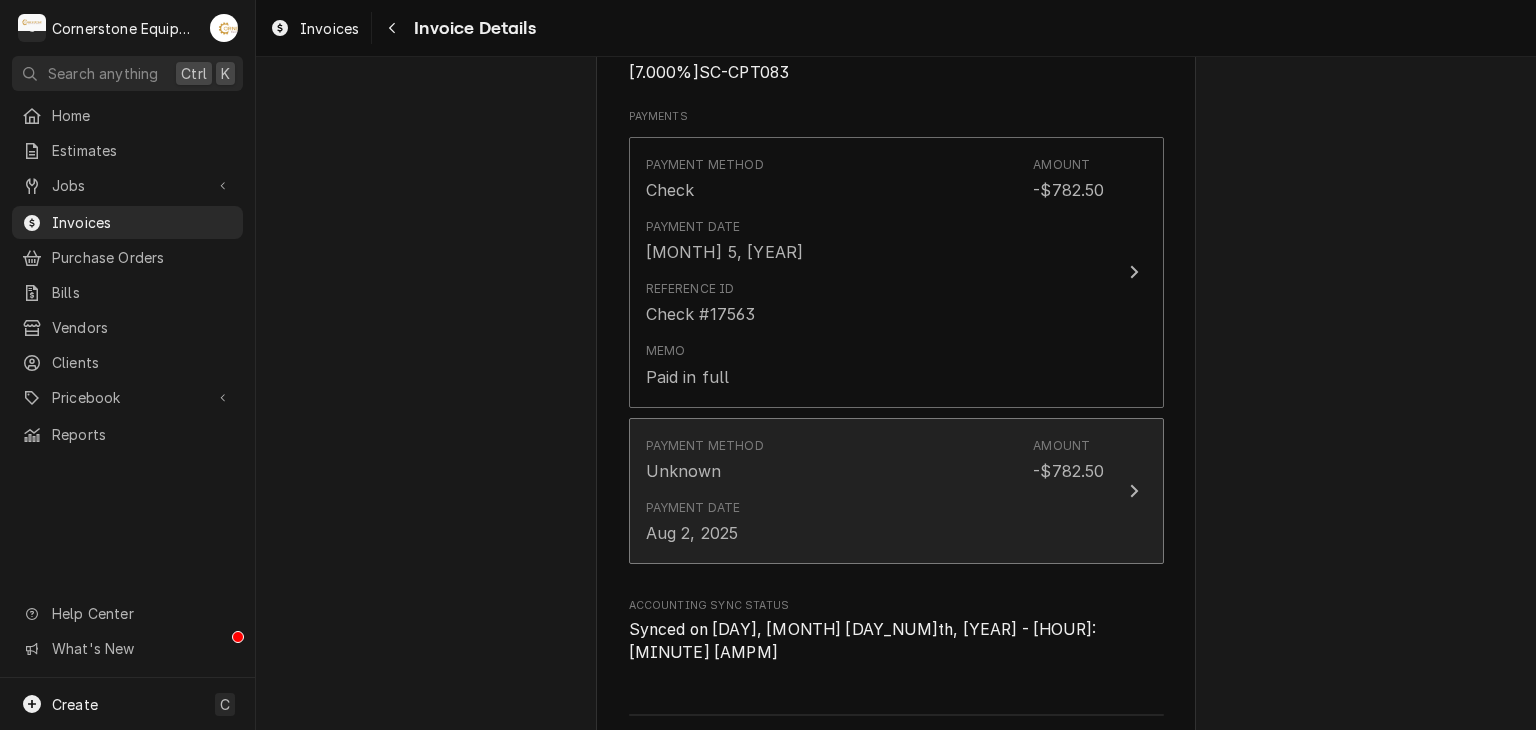 click at bounding box center (1134, 491) 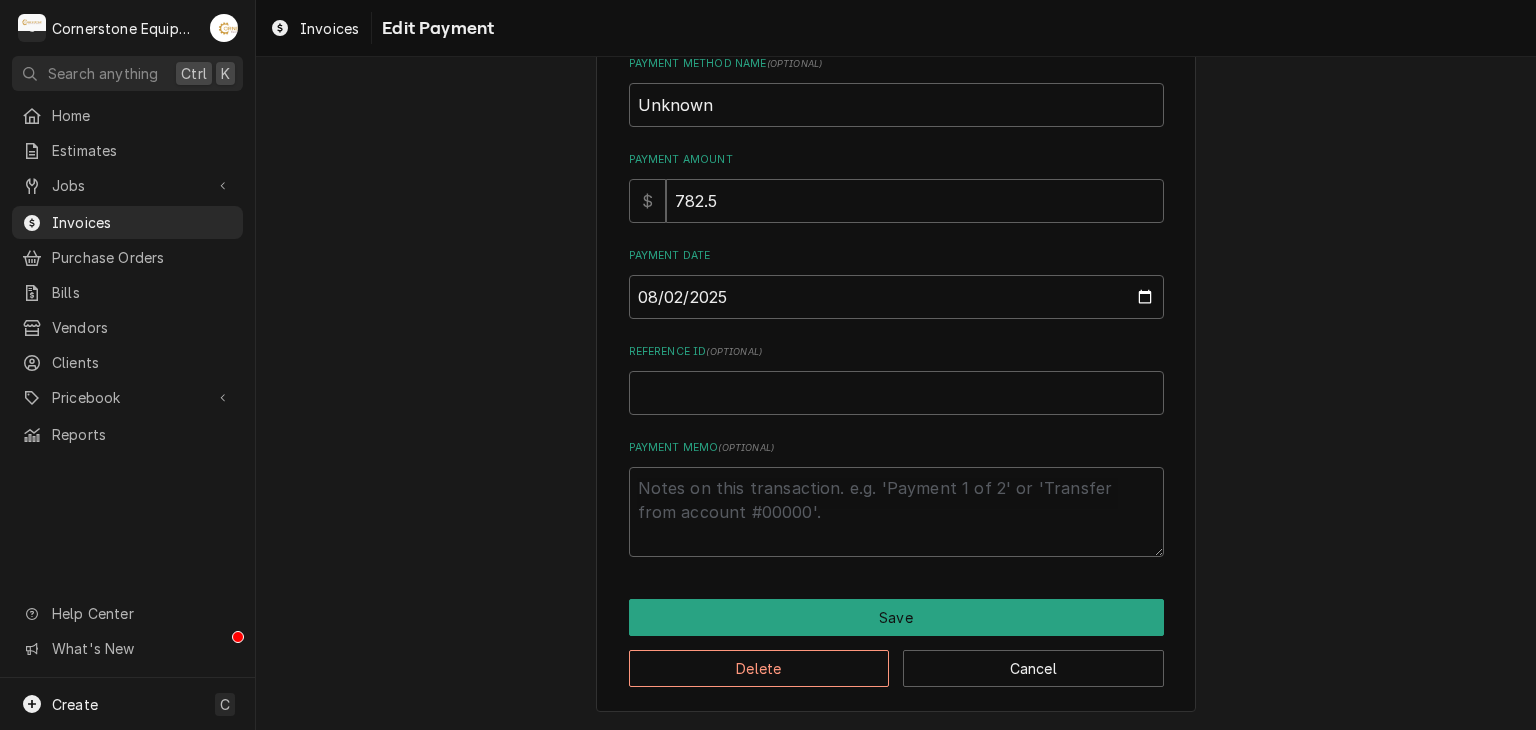 scroll, scrollTop: 0, scrollLeft: 0, axis: both 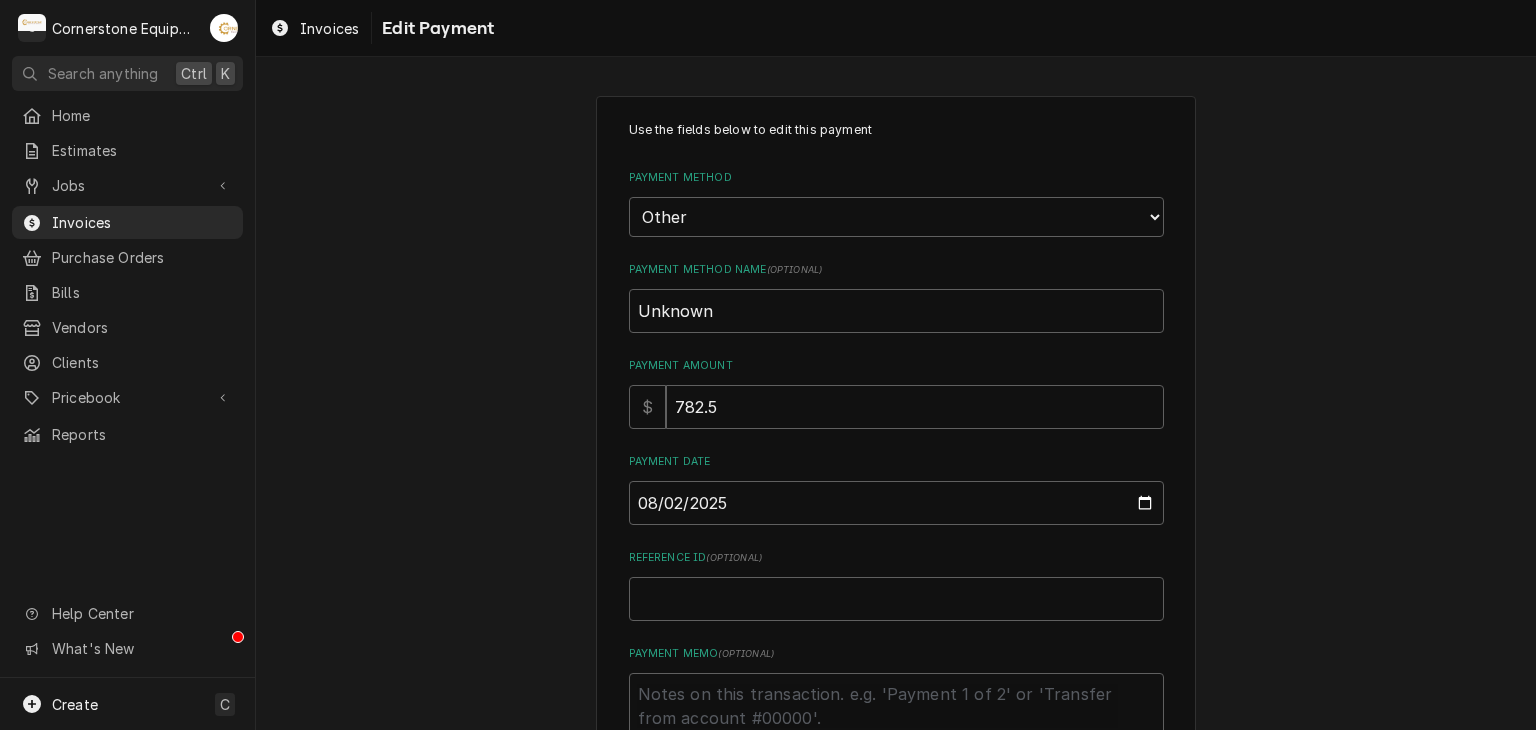 click on "Use the fields below to edit this payment Payment Method Choose a Payment Method... Cash Check Credit/Debit Card ACH/eCheck Other Payment Method Name  ( optional ) Unknown Payment Amount $ 782.5 Payment Date 2025-08-02 Reference ID  ( optional ) Payment Memo  ( optional ) Save Delete Cancel" at bounding box center [896, 507] 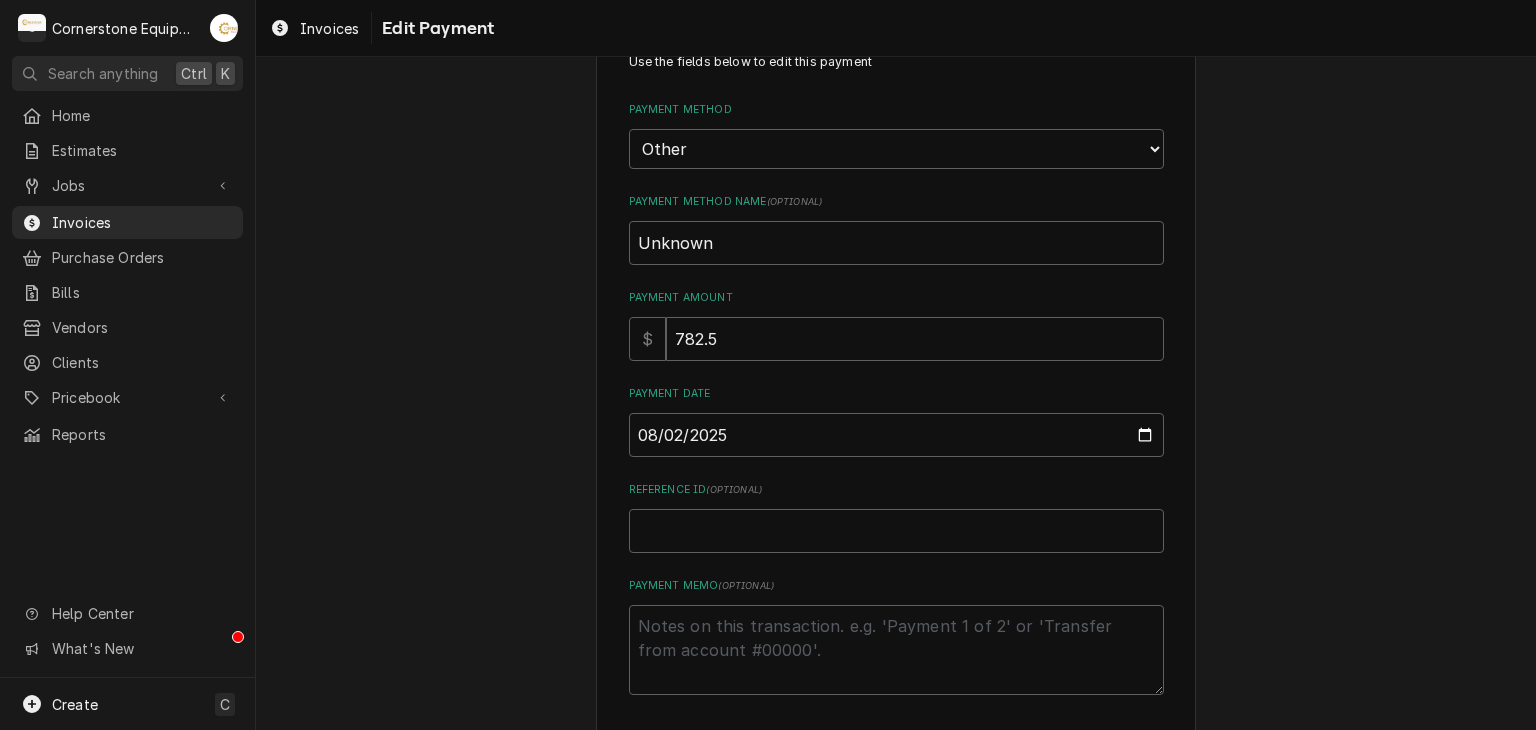 scroll, scrollTop: 203, scrollLeft: 0, axis: vertical 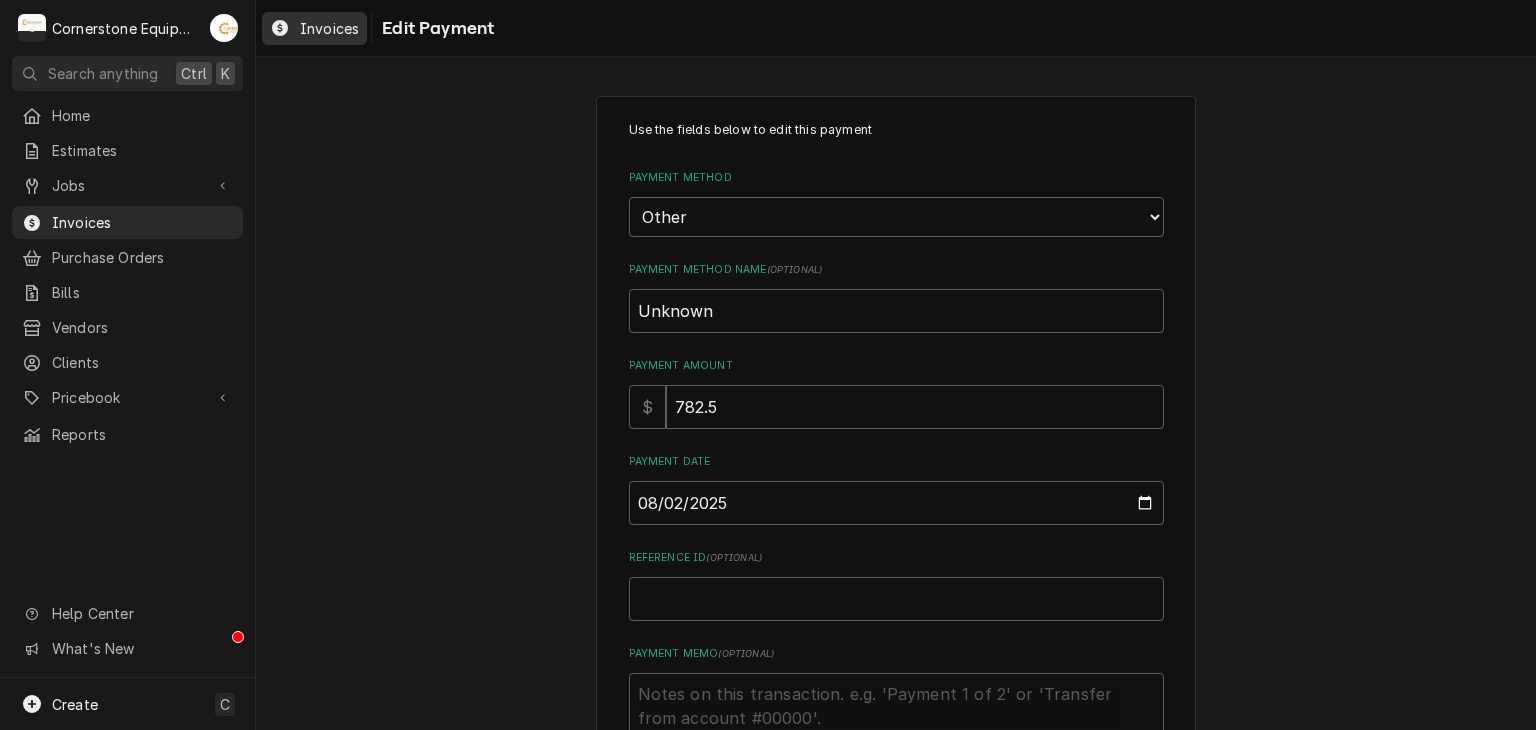 click on "Invoices" at bounding box center [329, 28] 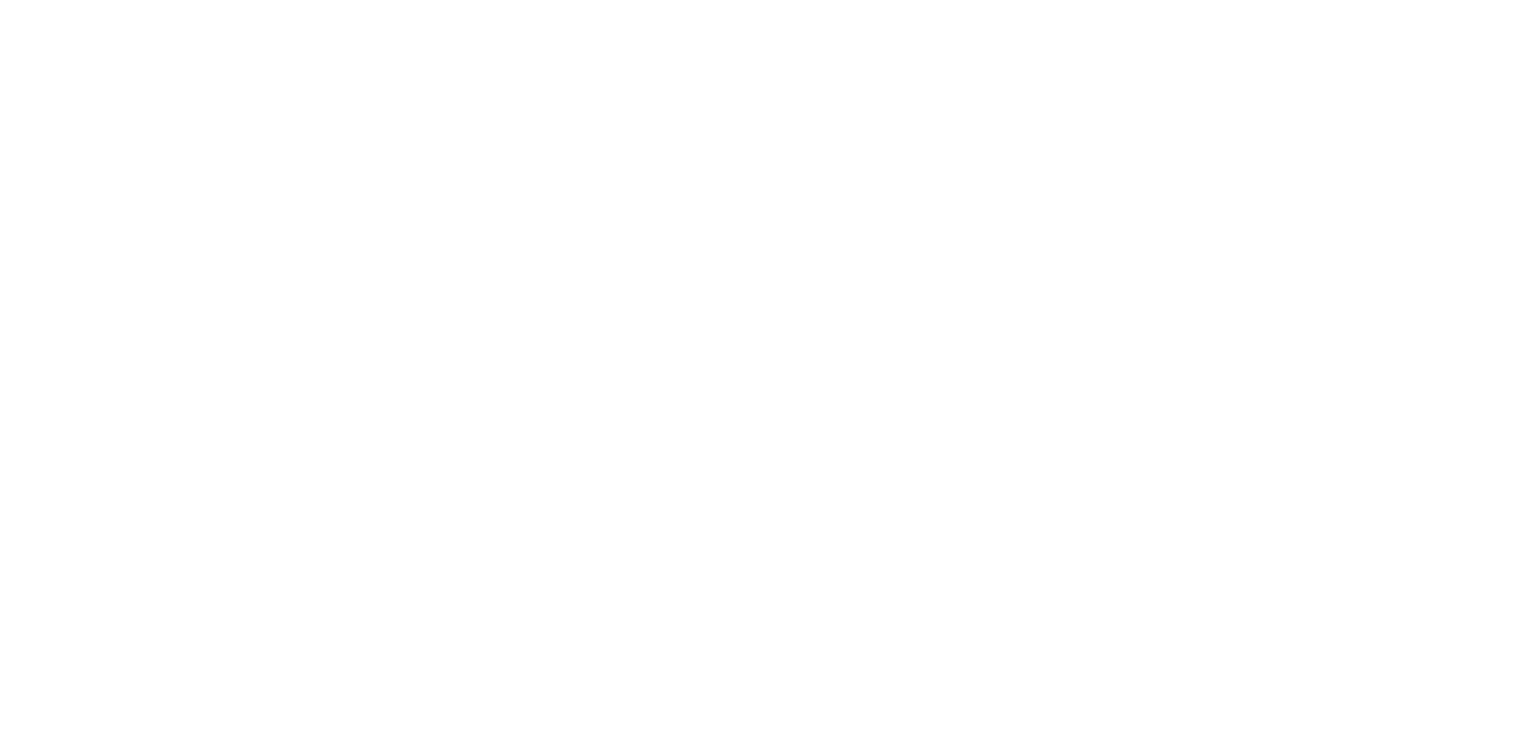 scroll, scrollTop: 0, scrollLeft: 0, axis: both 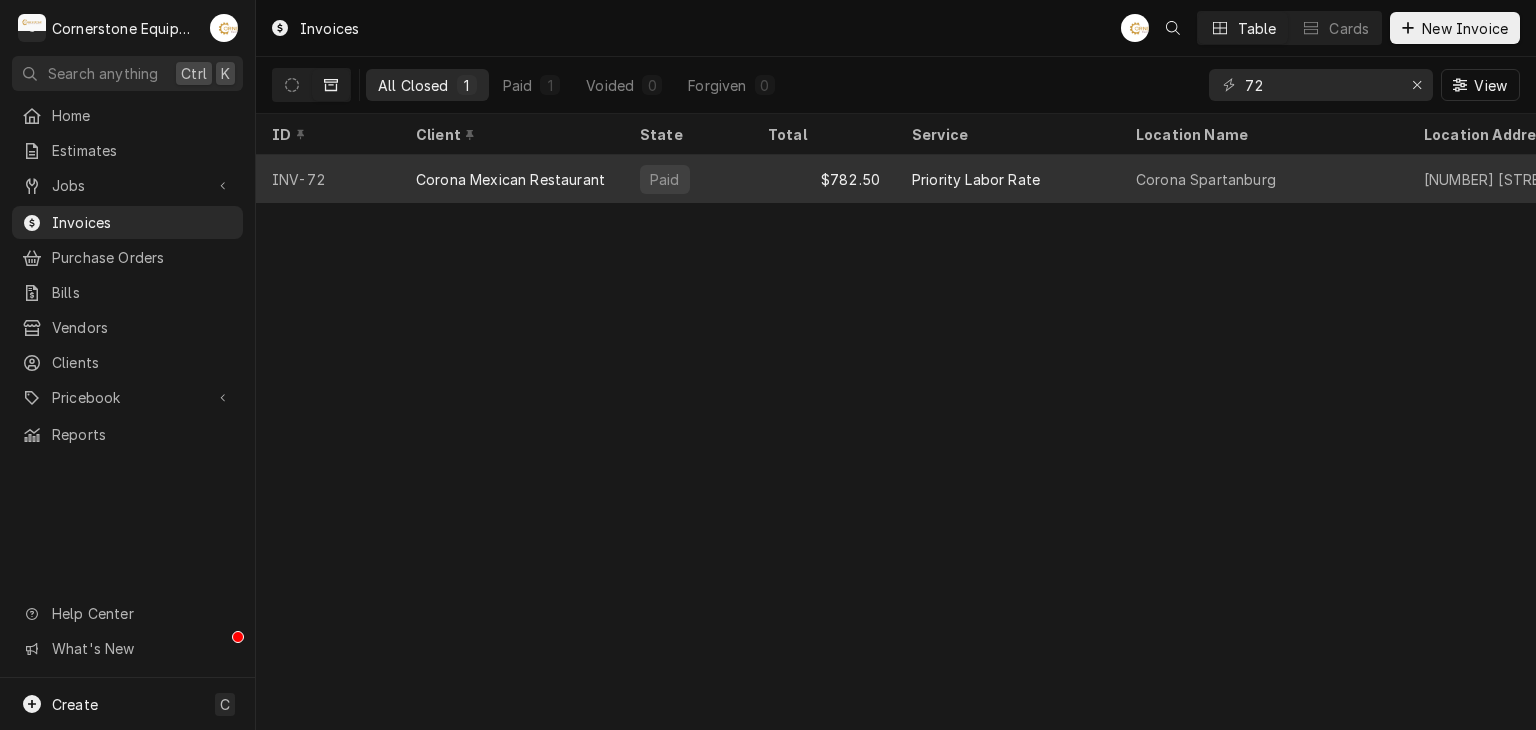 click on "Corona Mexican Restaurant" at bounding box center [512, 179] 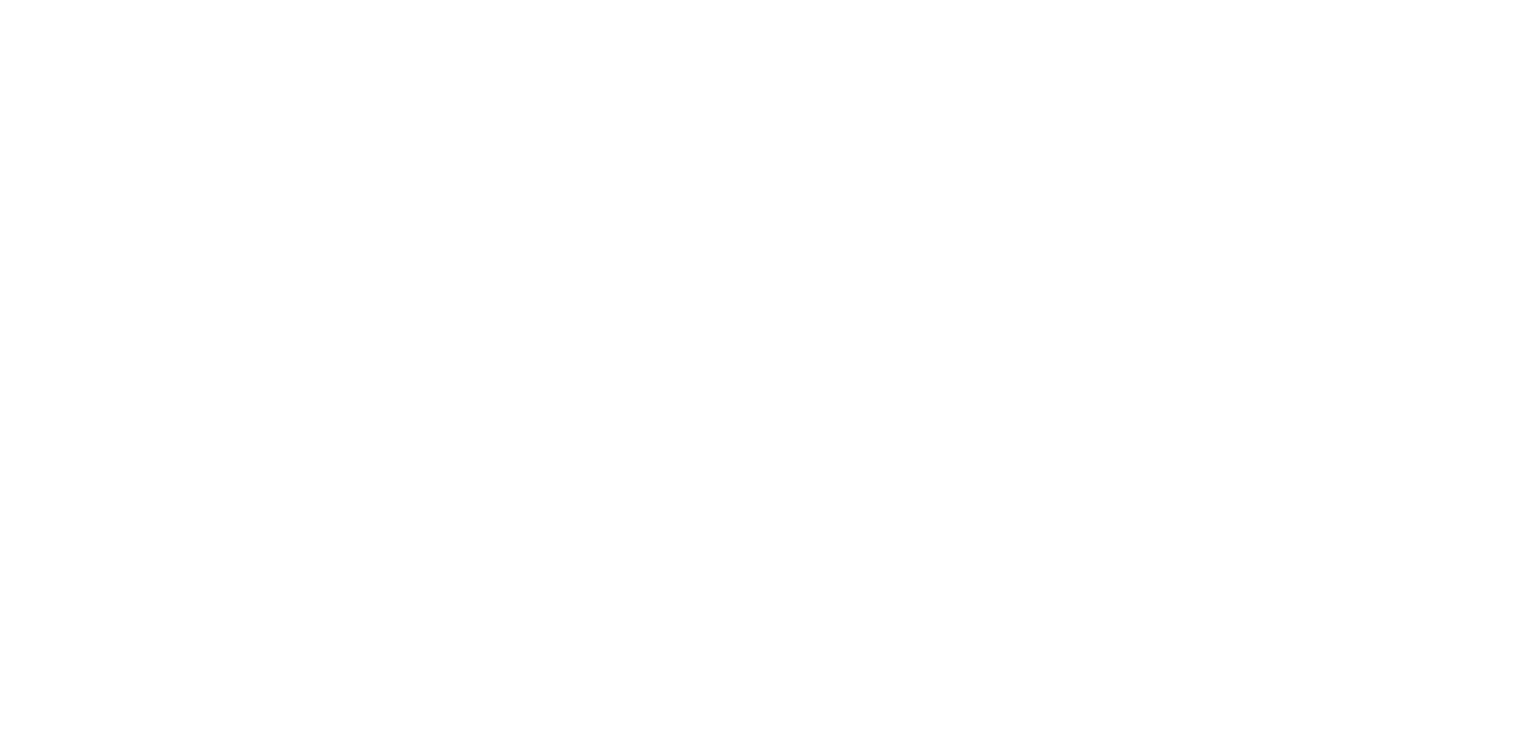 scroll, scrollTop: 0, scrollLeft: 0, axis: both 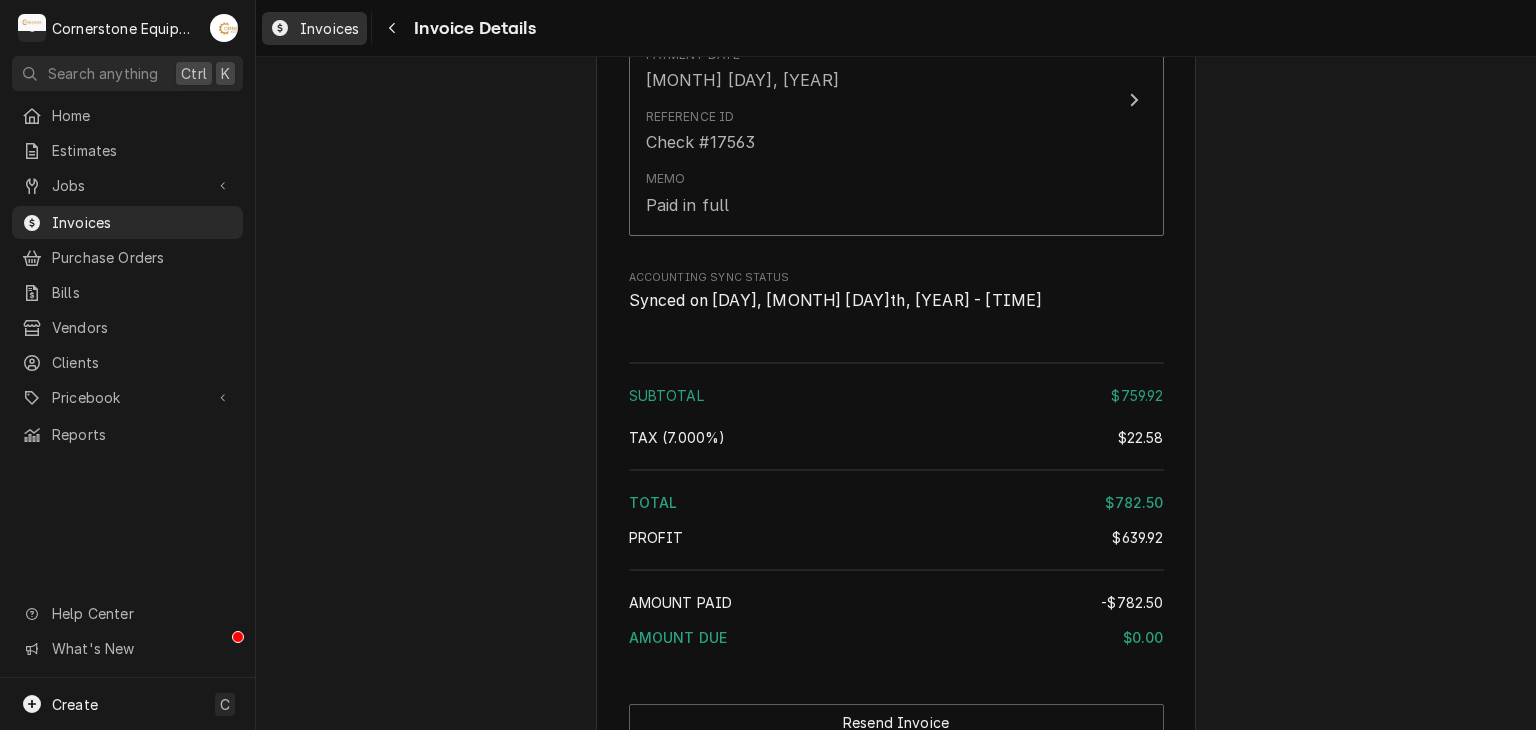 click on "Invoices" at bounding box center (329, 28) 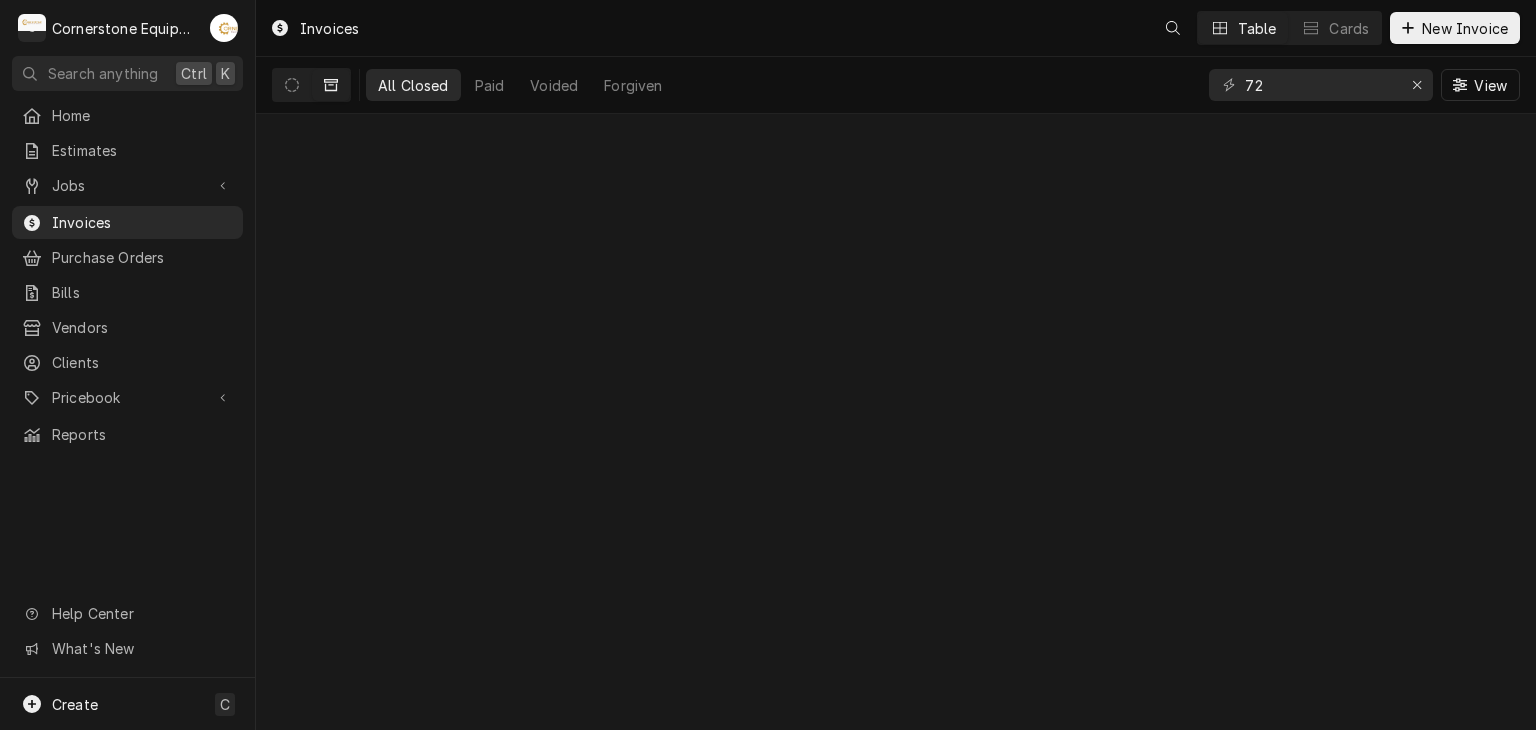 scroll, scrollTop: 0, scrollLeft: 0, axis: both 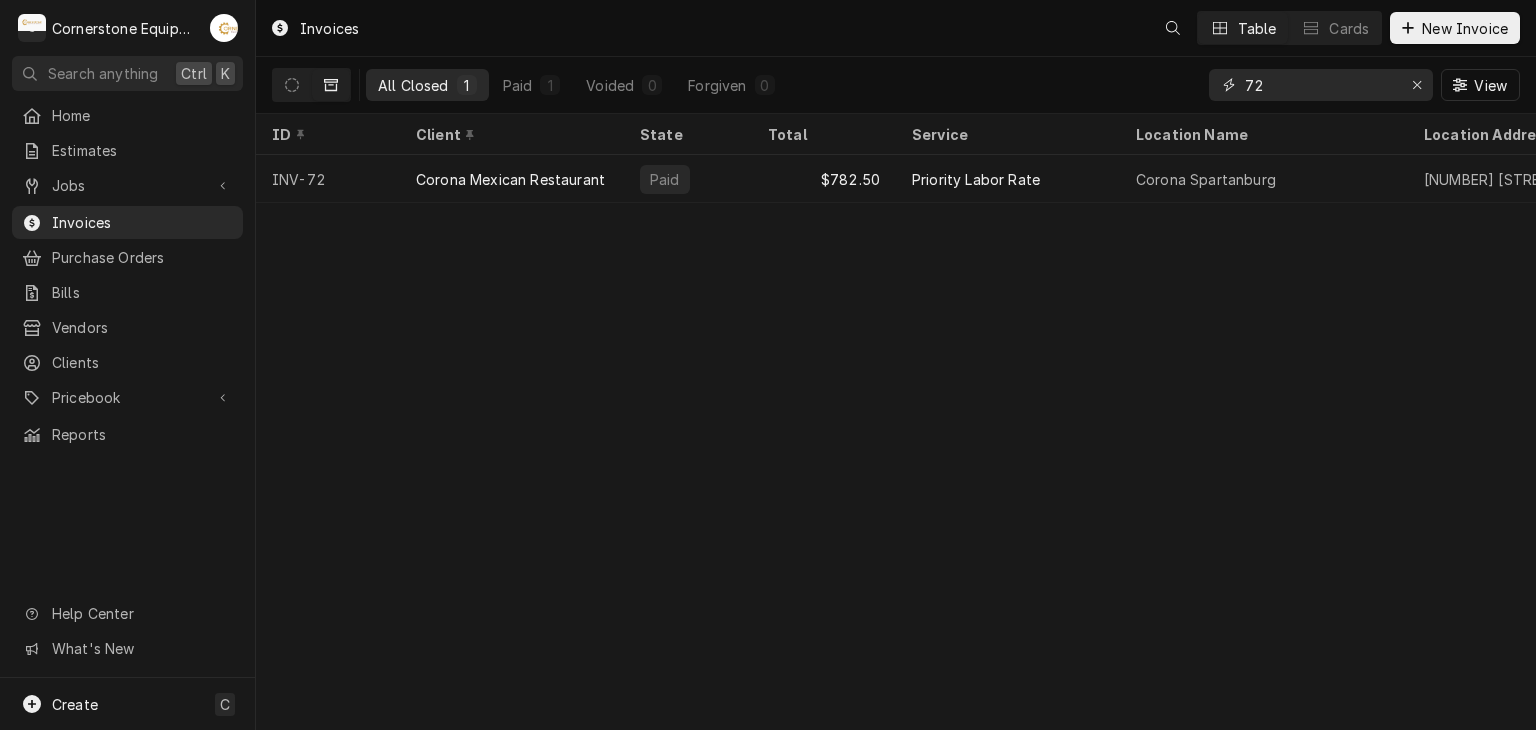 click on "72" at bounding box center (1320, 85) 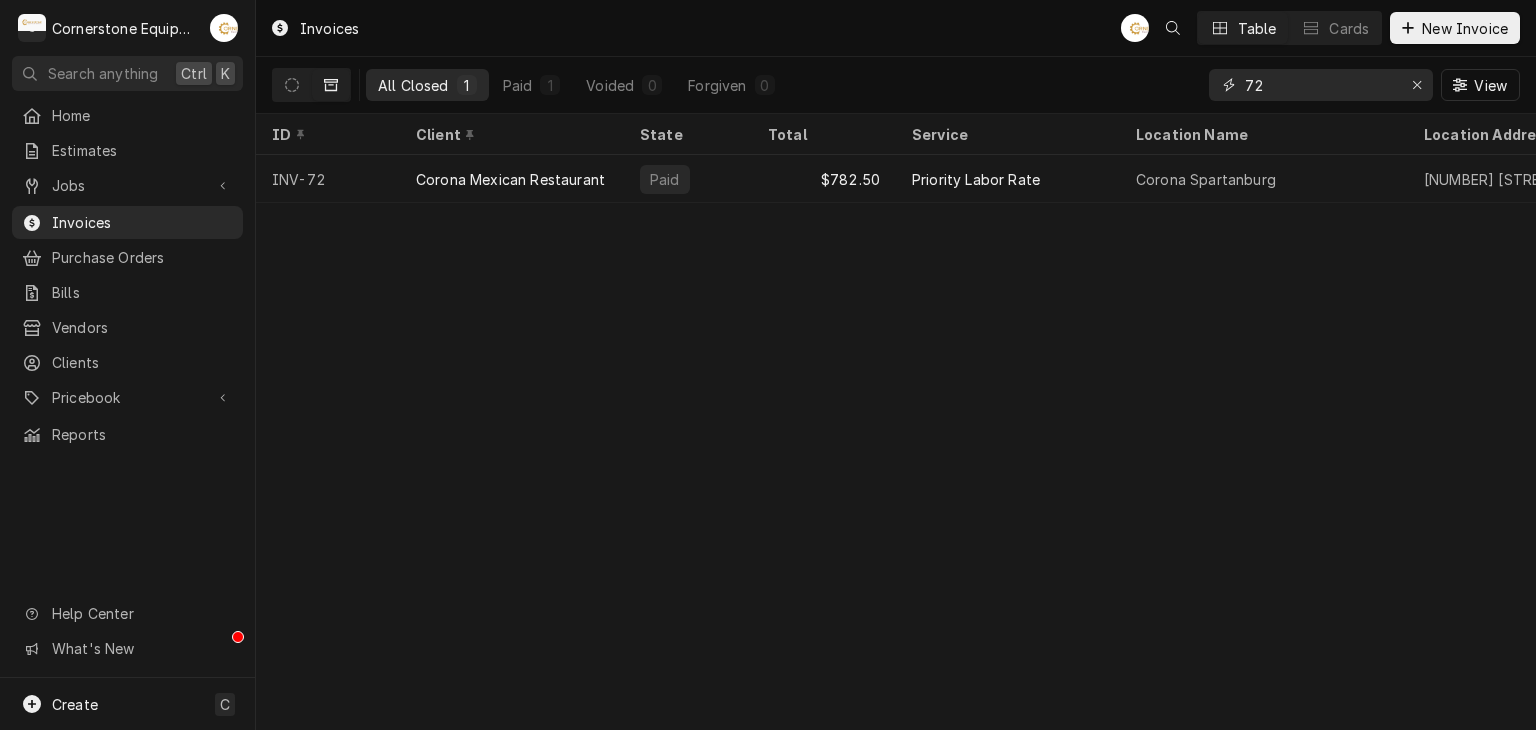 type on "7" 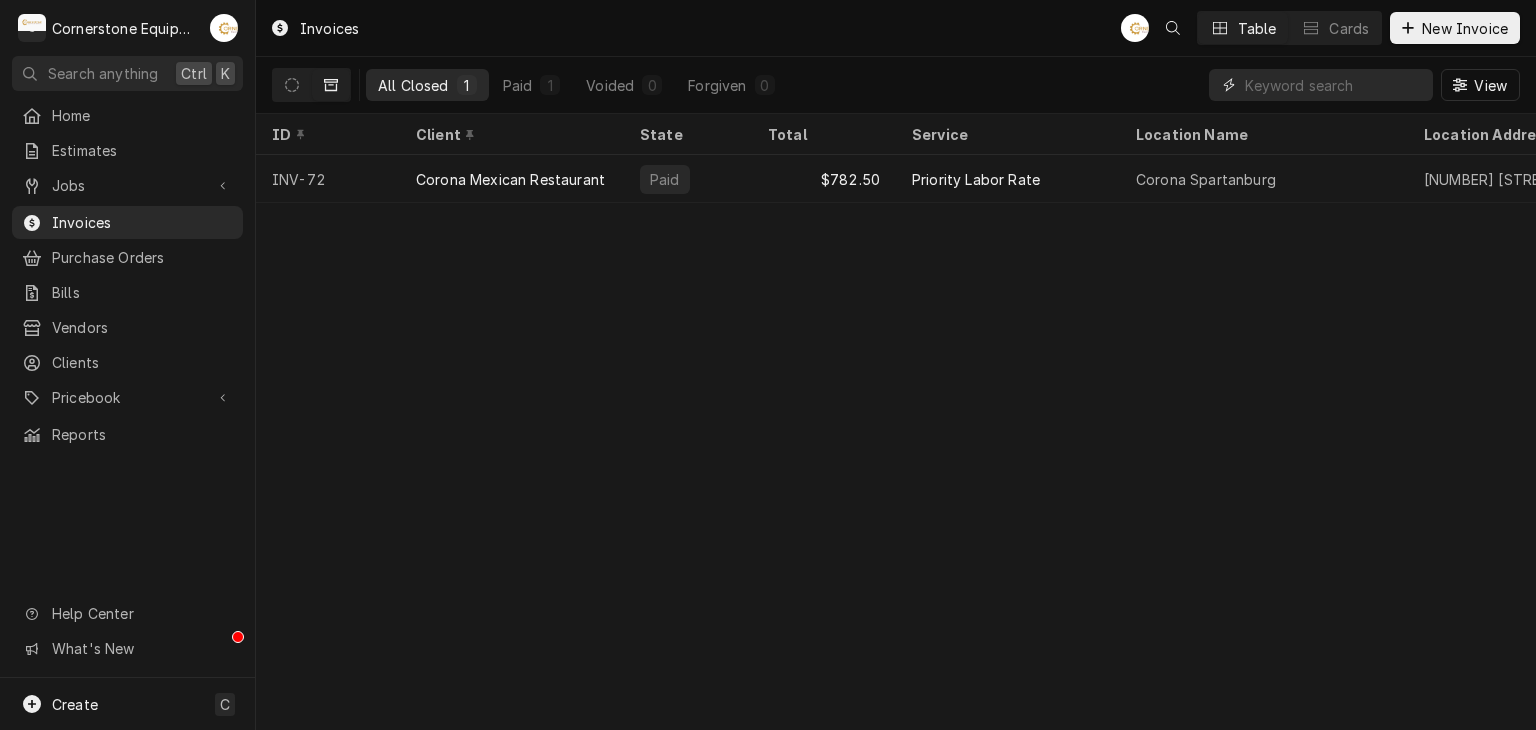 type on "5" 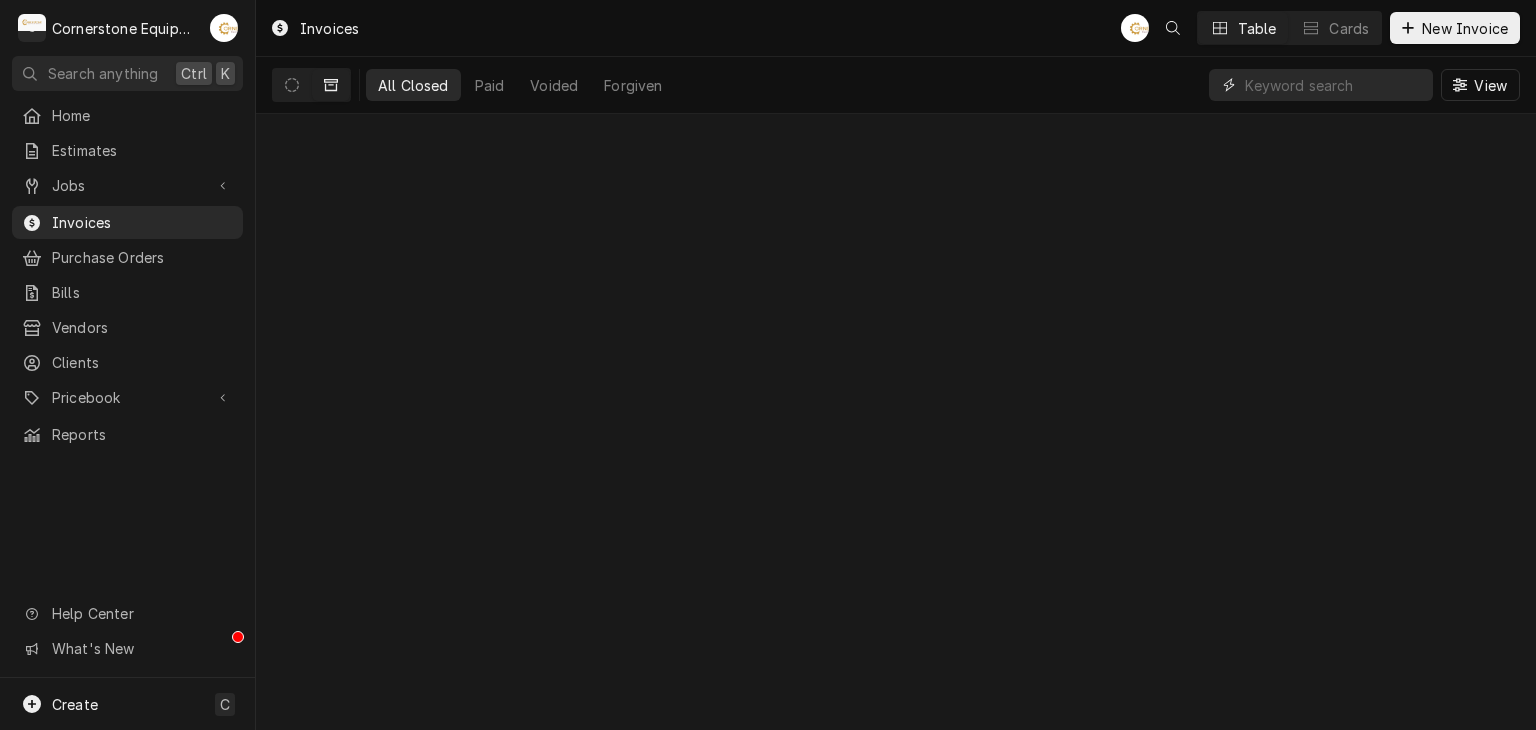 type on "0" 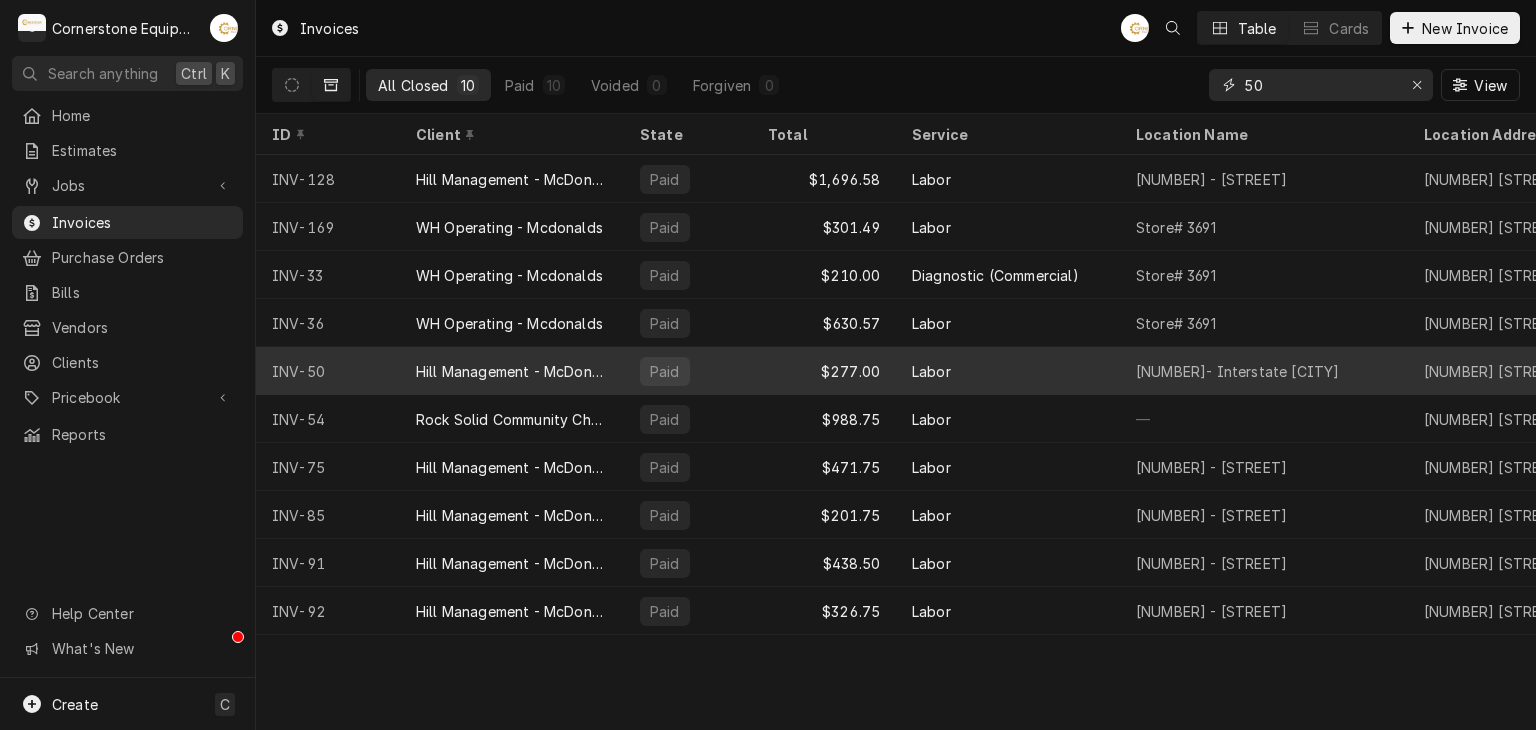 type on "50" 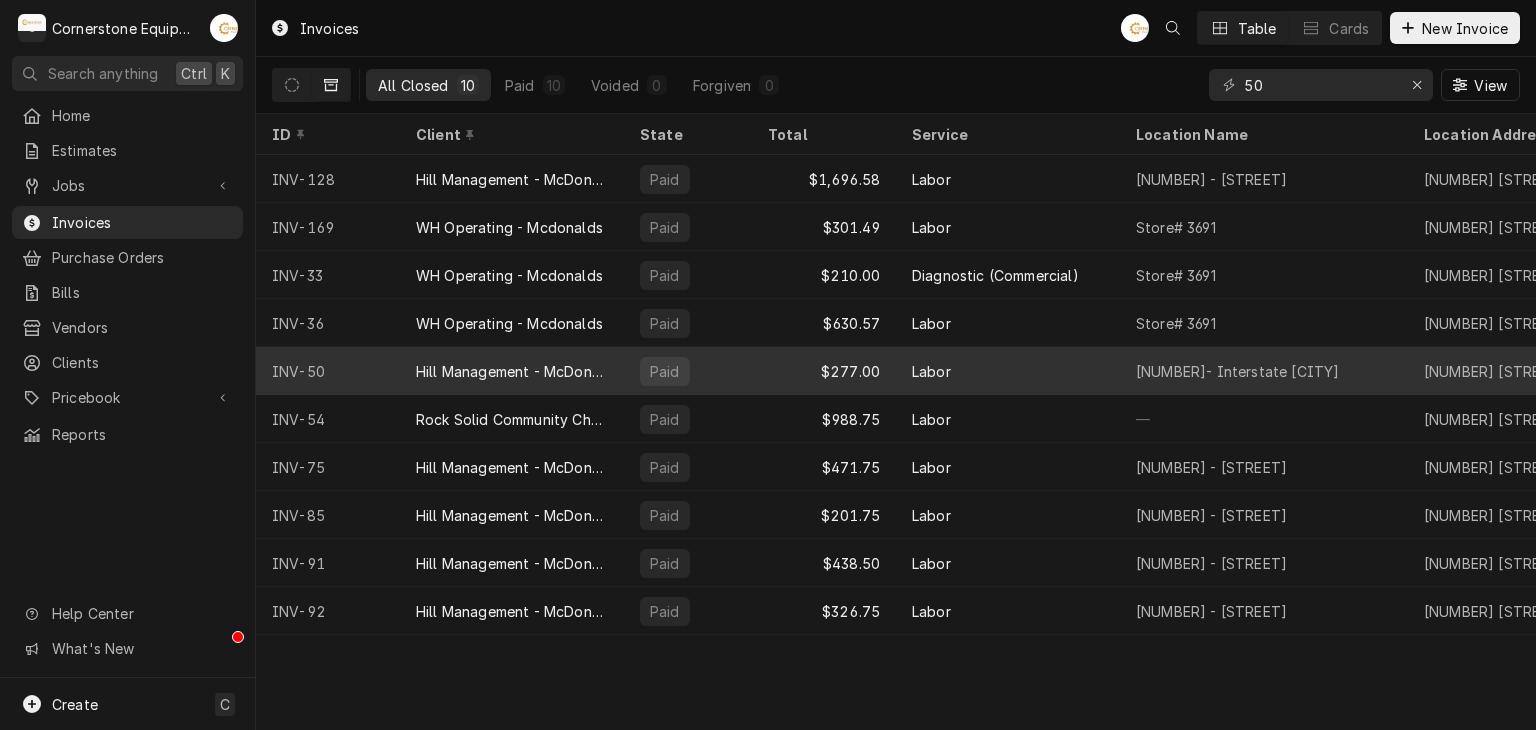 click on "Hill Management - McDonald’s" at bounding box center (512, 371) 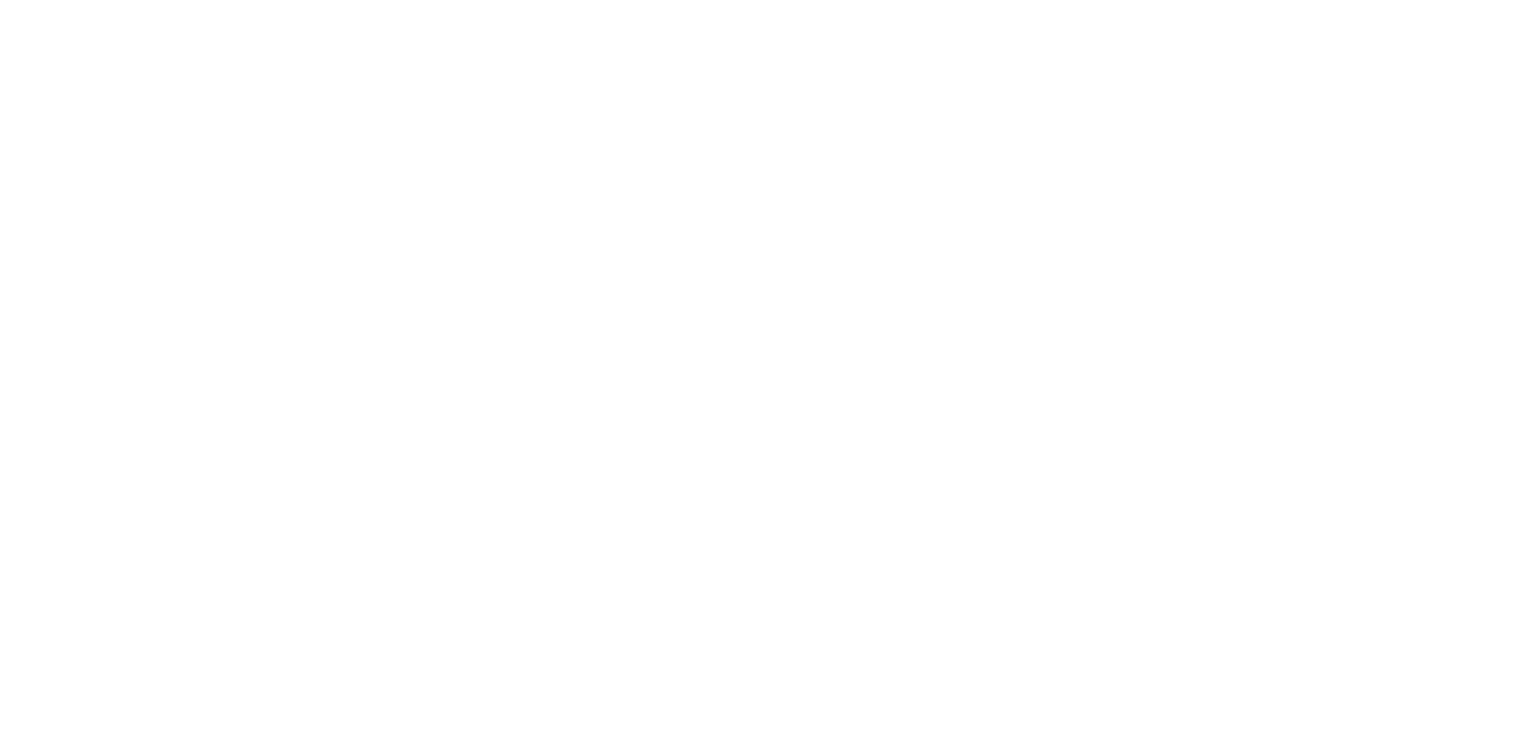 scroll, scrollTop: 0, scrollLeft: 0, axis: both 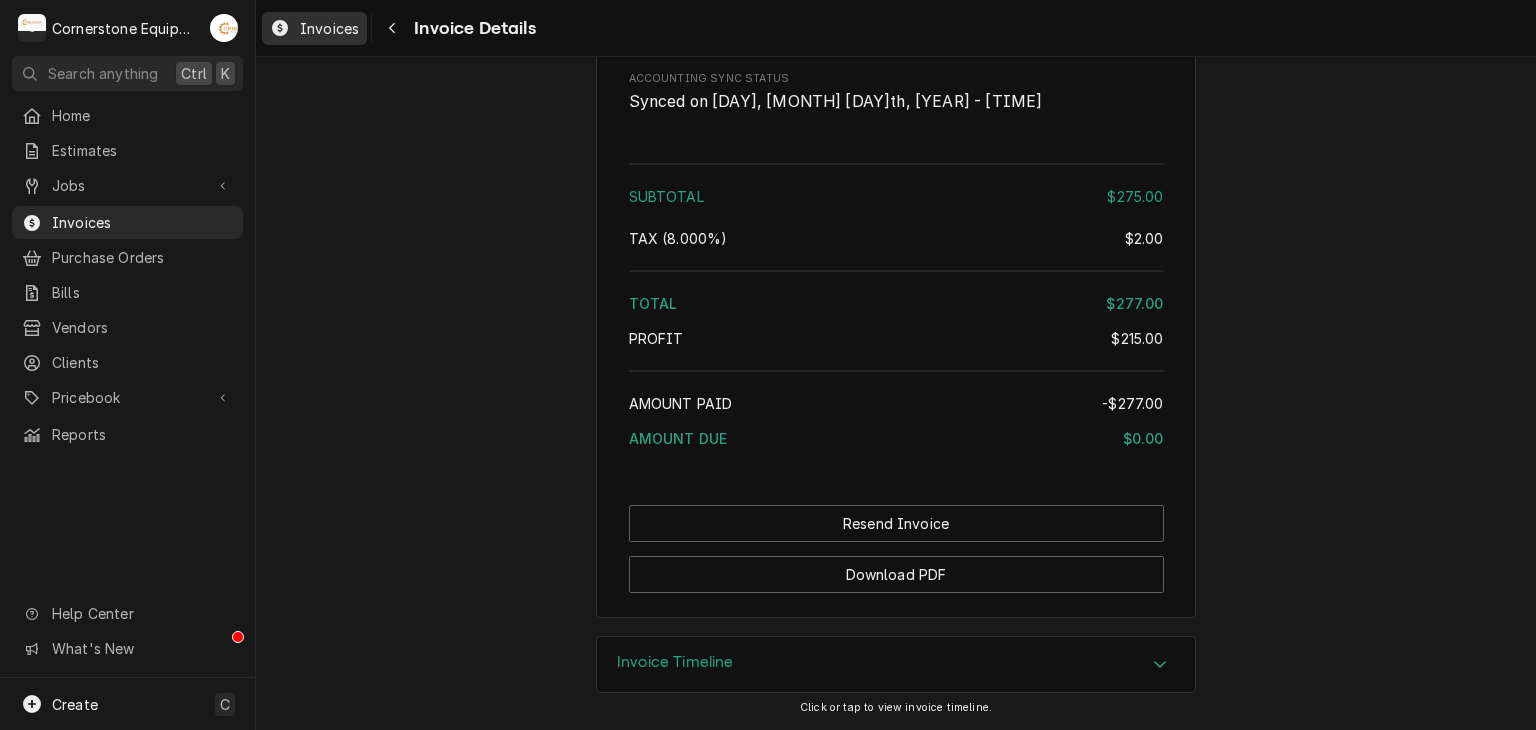 click on "Invoices" at bounding box center [329, 28] 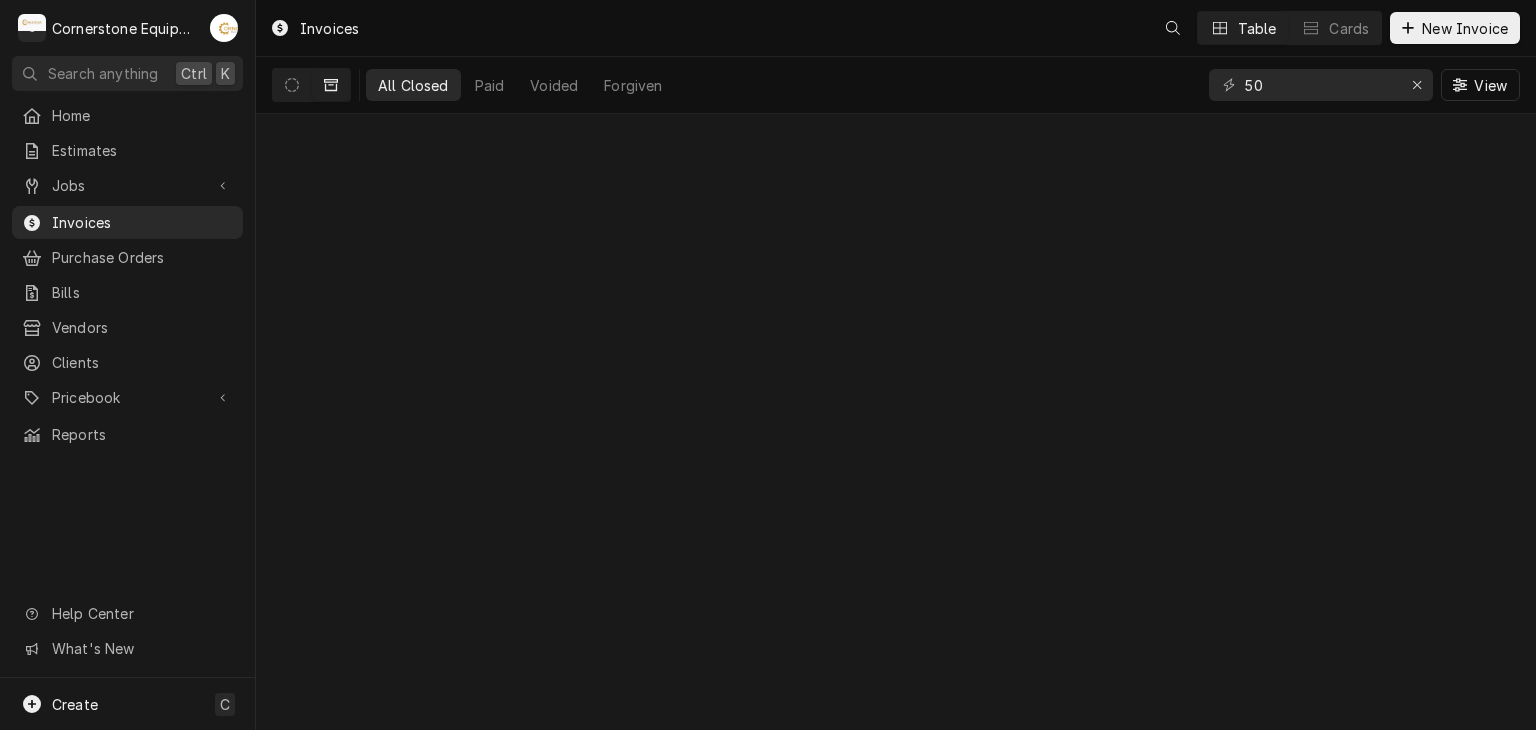 scroll, scrollTop: 0, scrollLeft: 0, axis: both 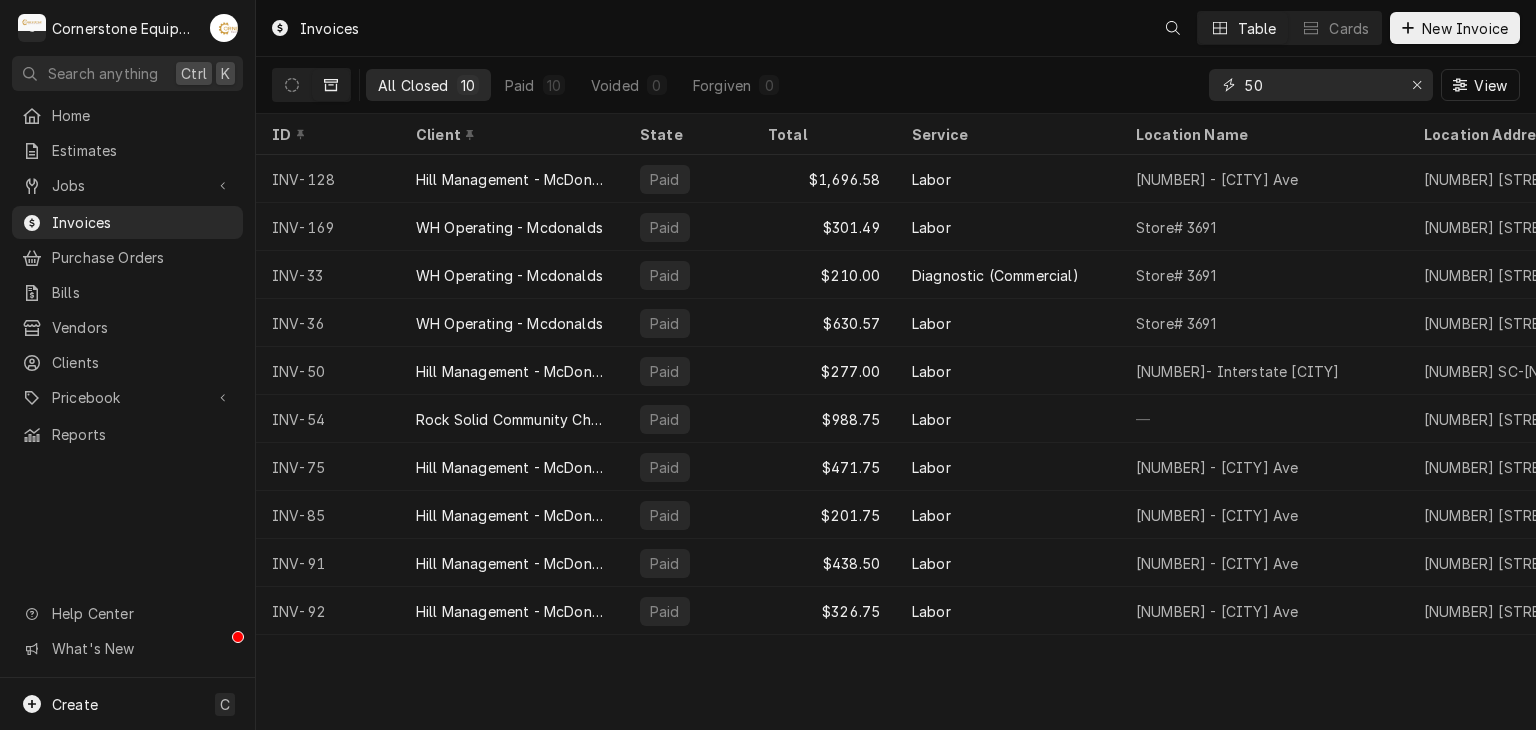 click on "50" at bounding box center (1320, 85) 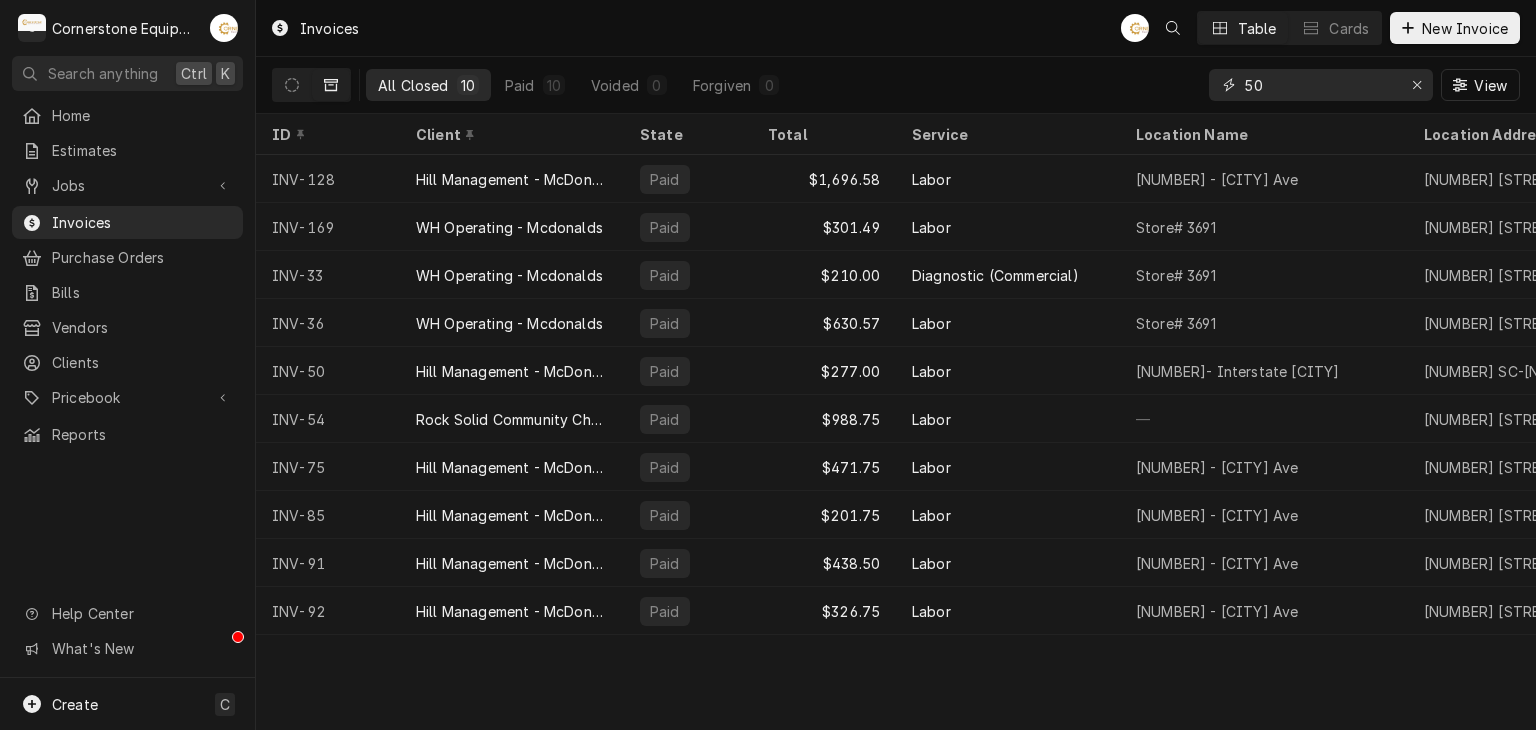 type on "5" 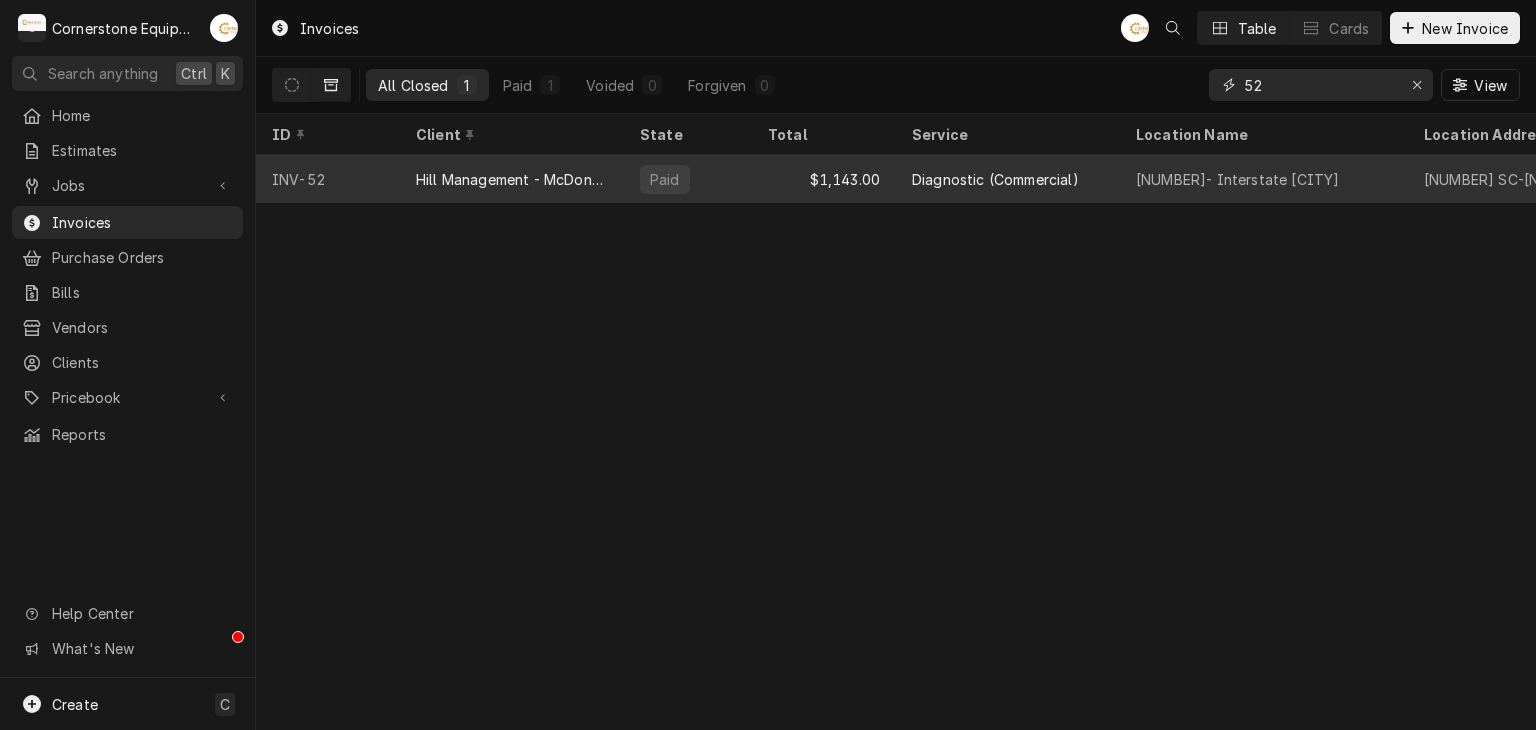 type on "52" 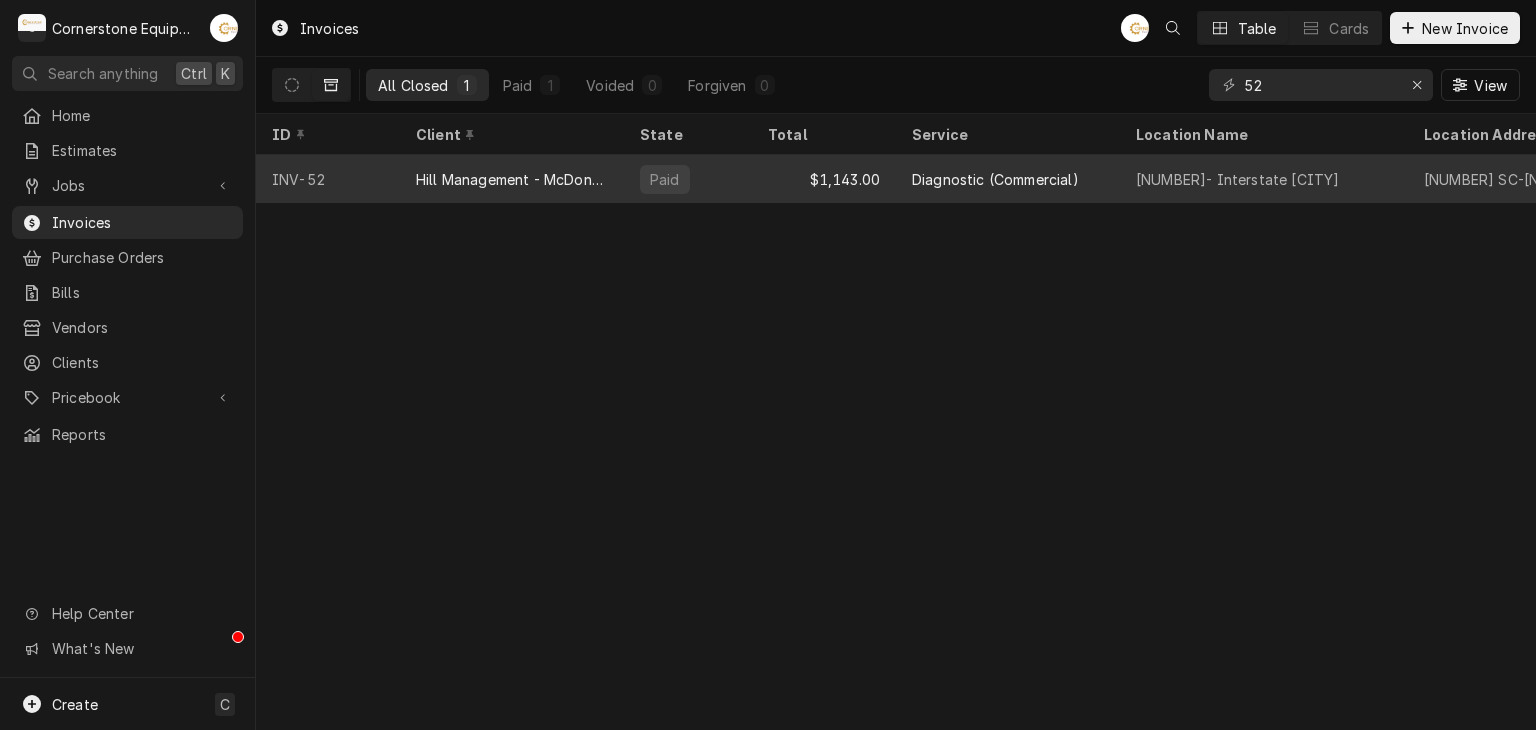 click on "Hill Management - McDonald’s" at bounding box center (512, 179) 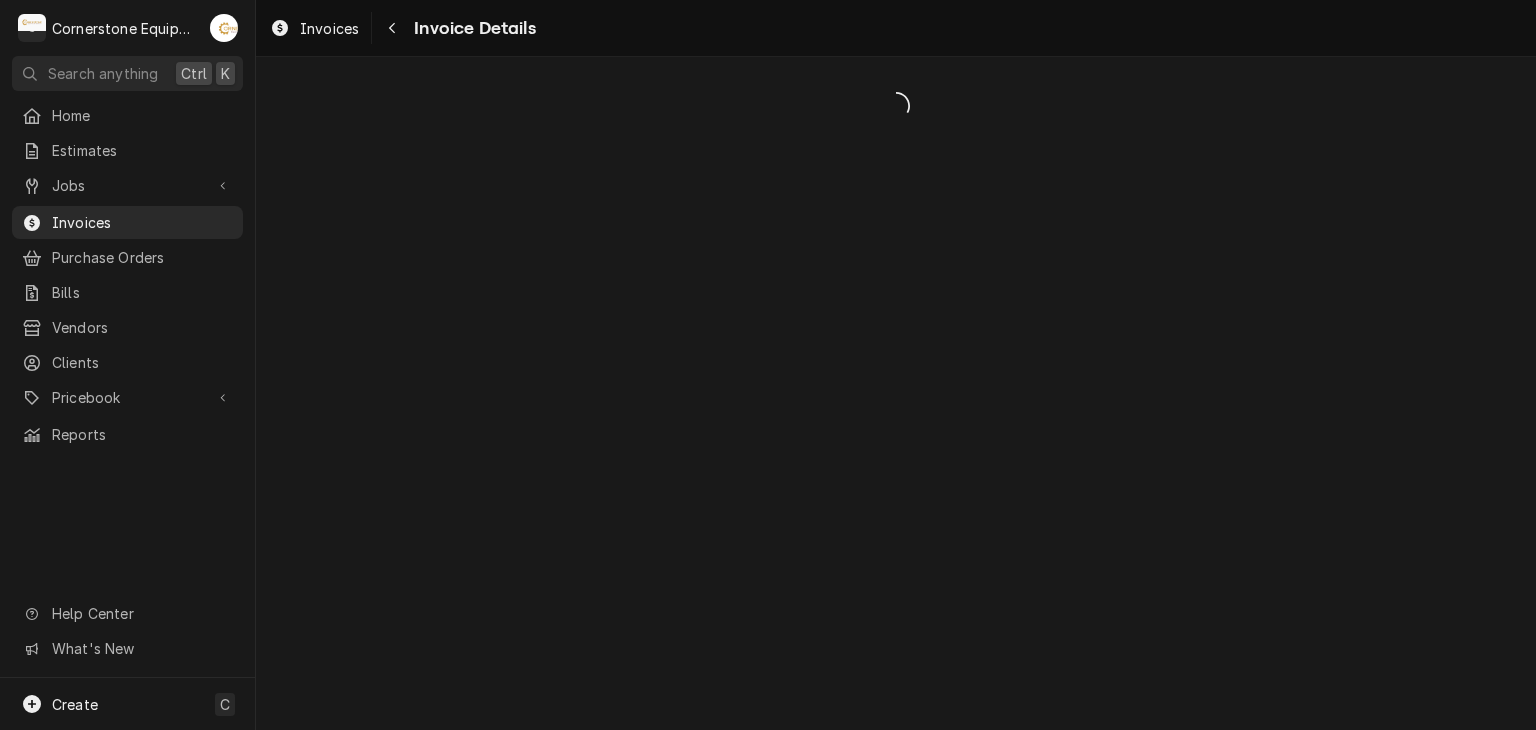 scroll, scrollTop: 0, scrollLeft: 0, axis: both 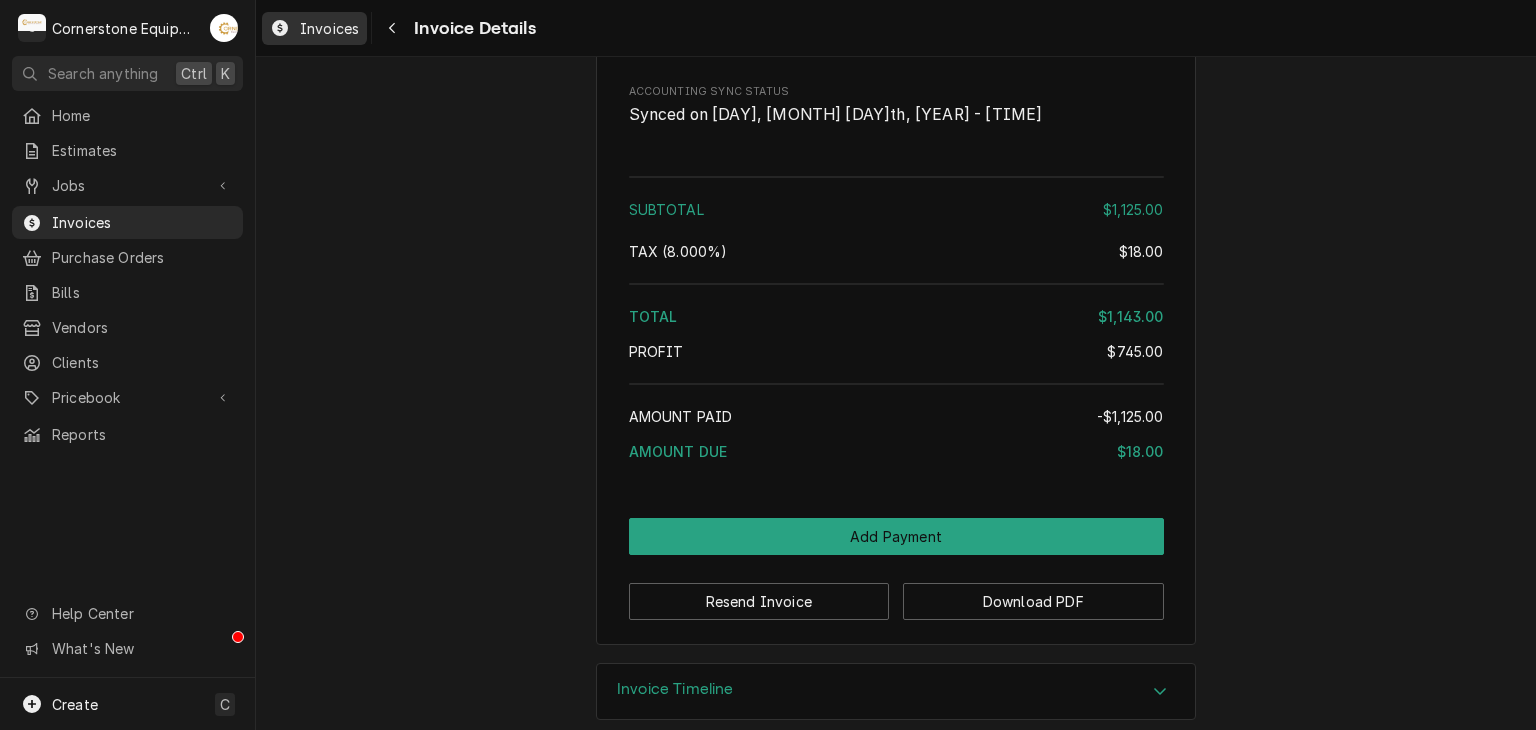 click on "Invoices" at bounding box center [329, 28] 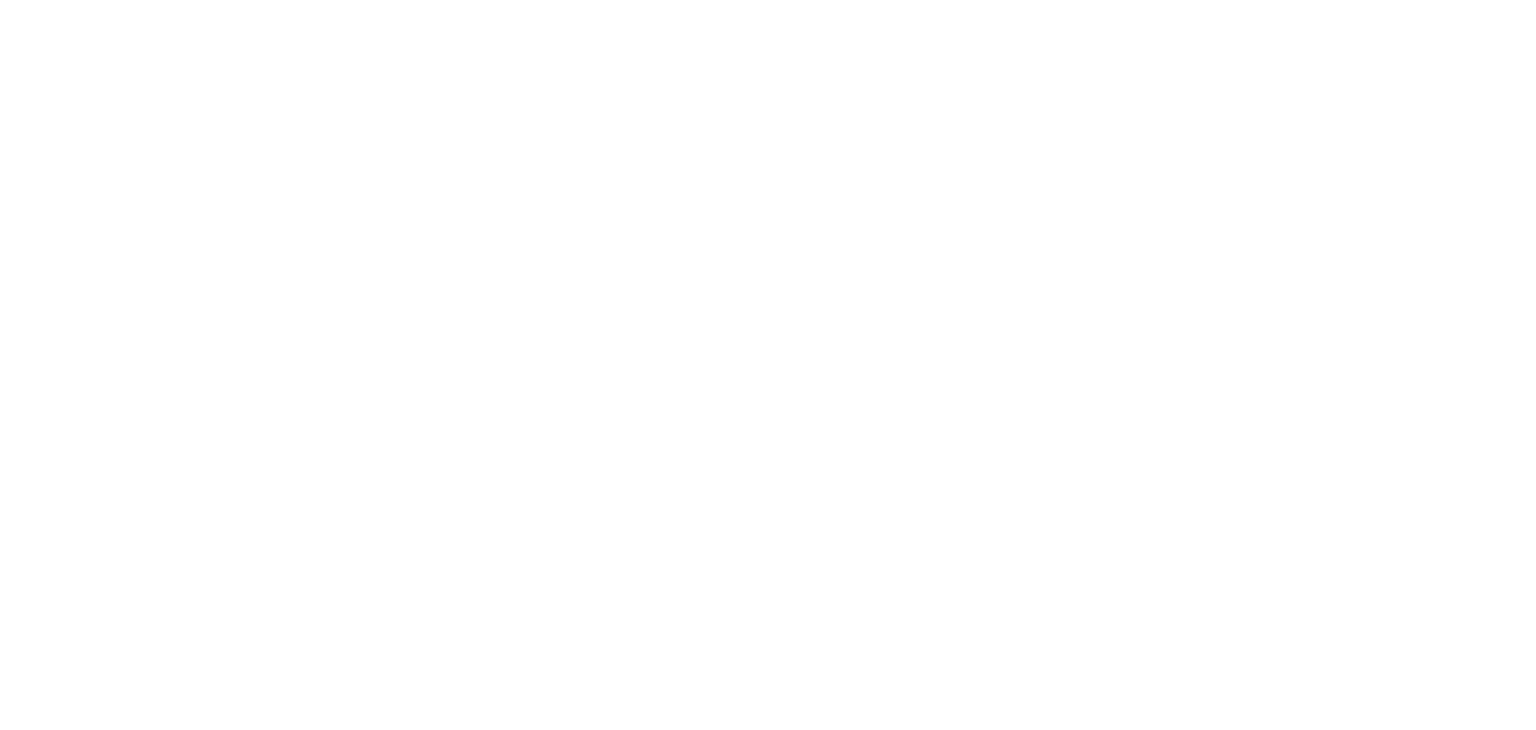 scroll, scrollTop: 0, scrollLeft: 0, axis: both 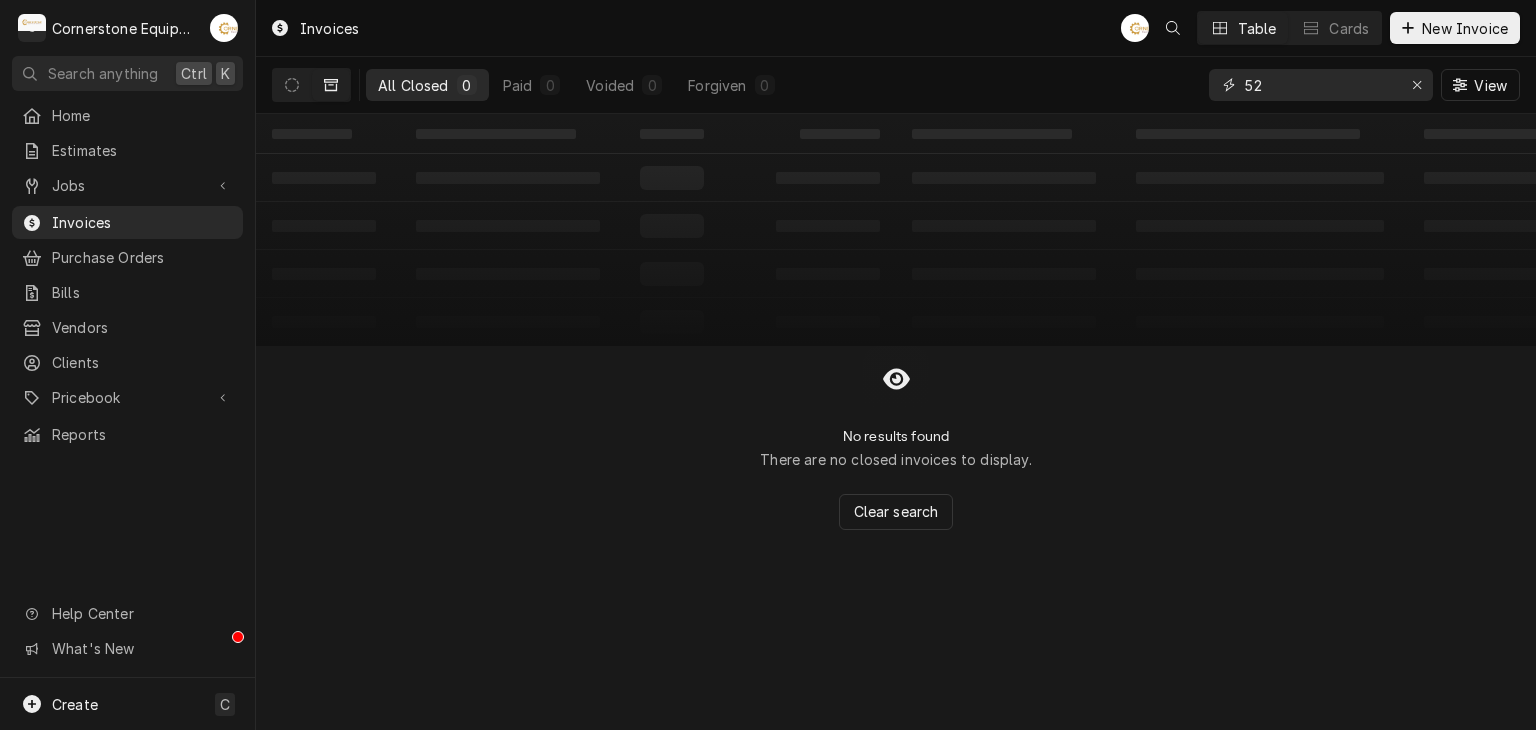 click on "52" at bounding box center (1320, 85) 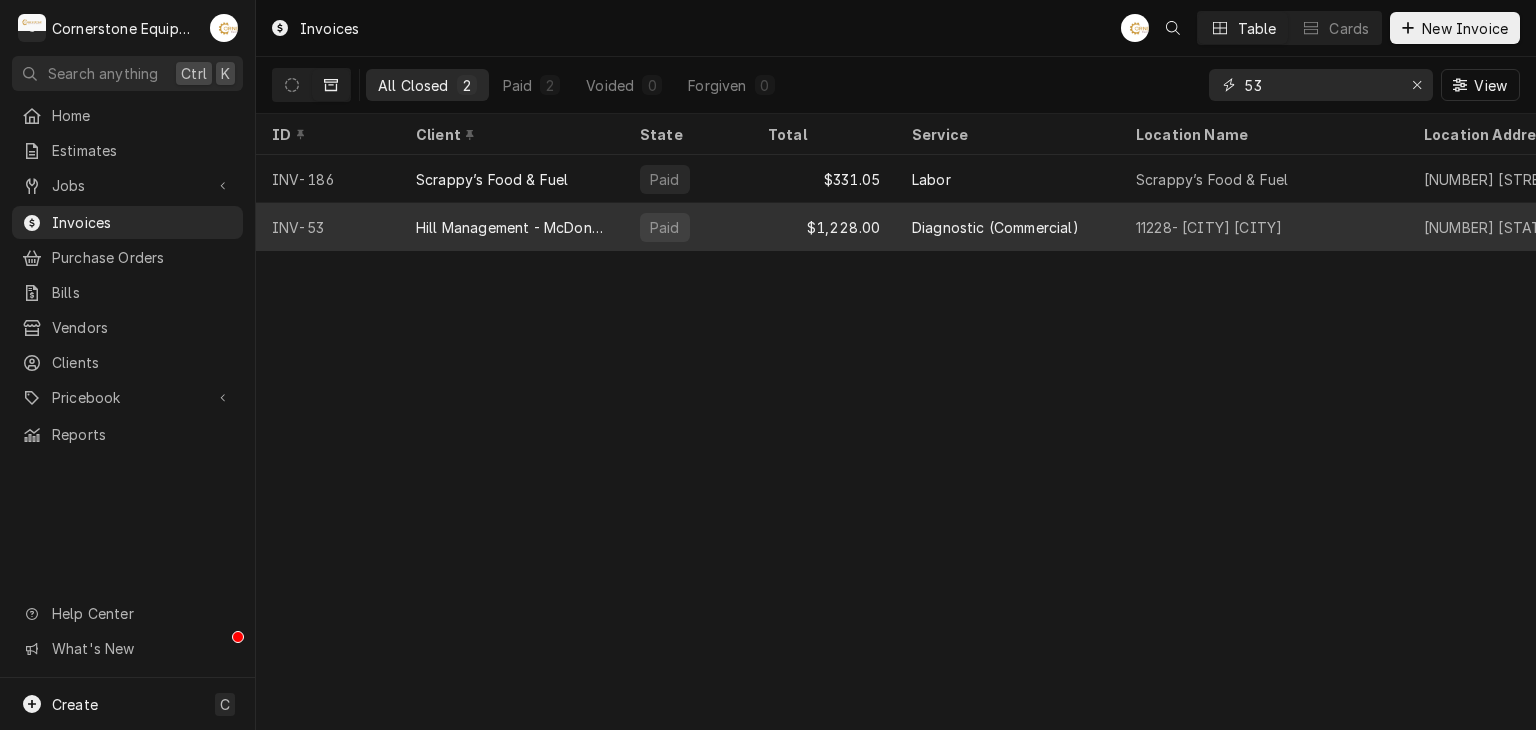 type on "53" 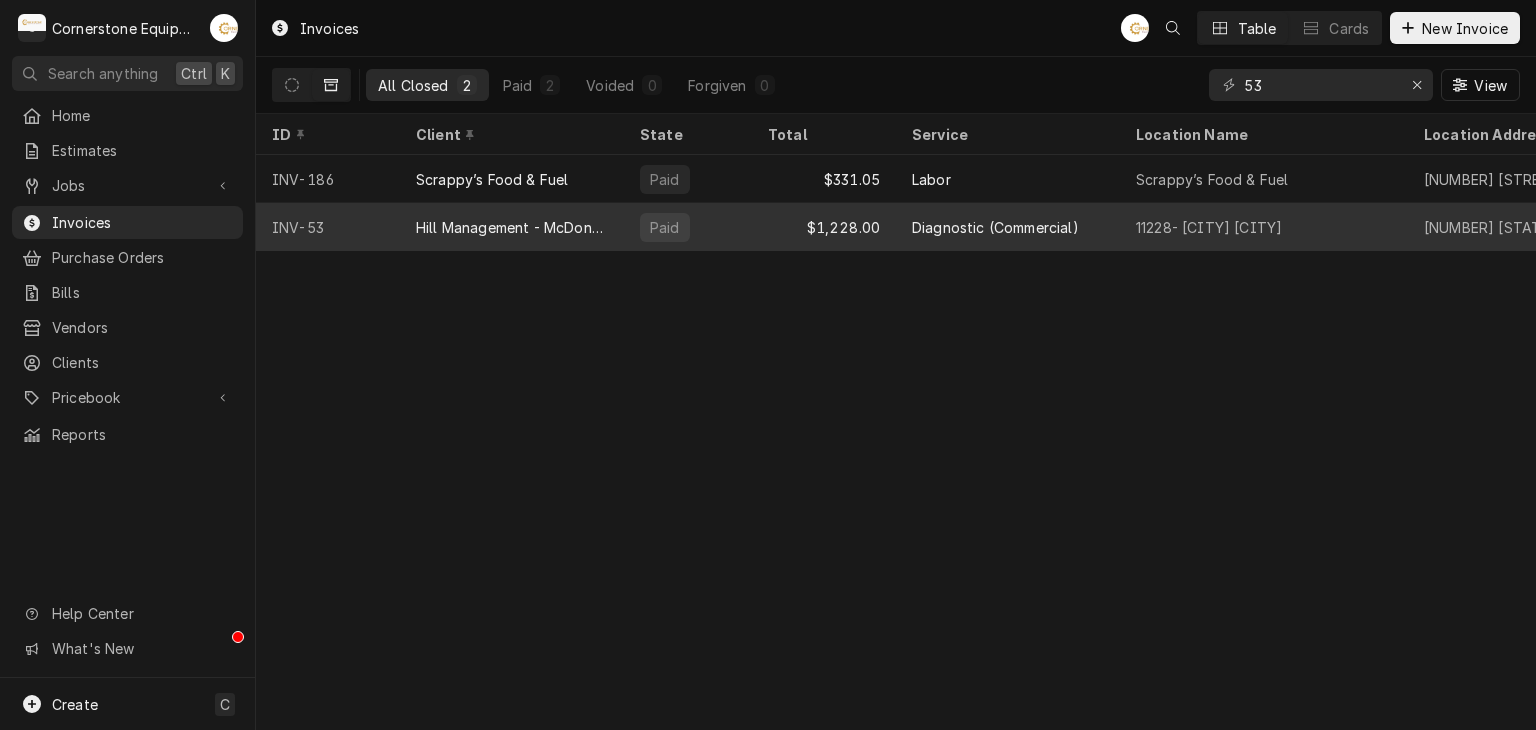 click on "Hill Management - McDonald’s" at bounding box center (512, 227) 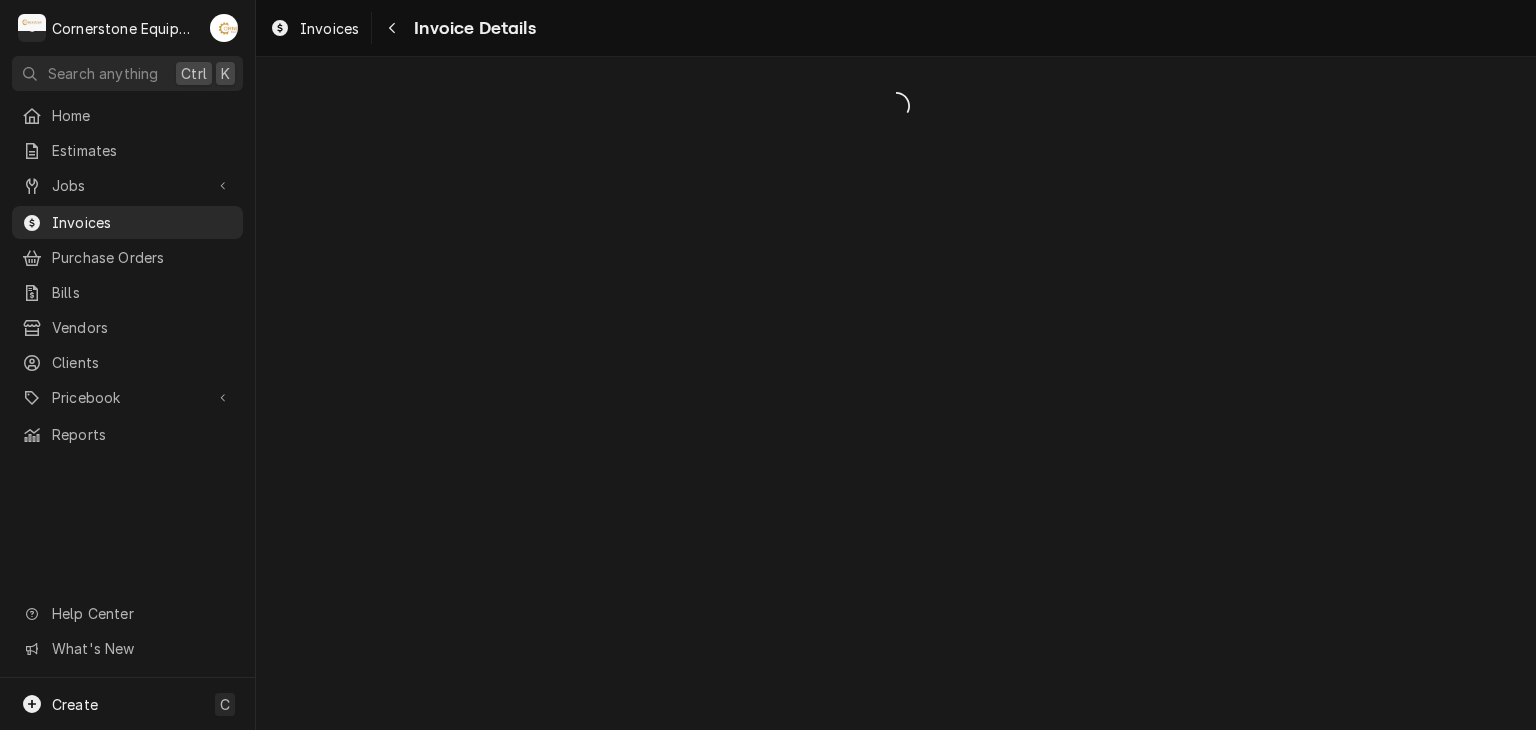 scroll, scrollTop: 0, scrollLeft: 0, axis: both 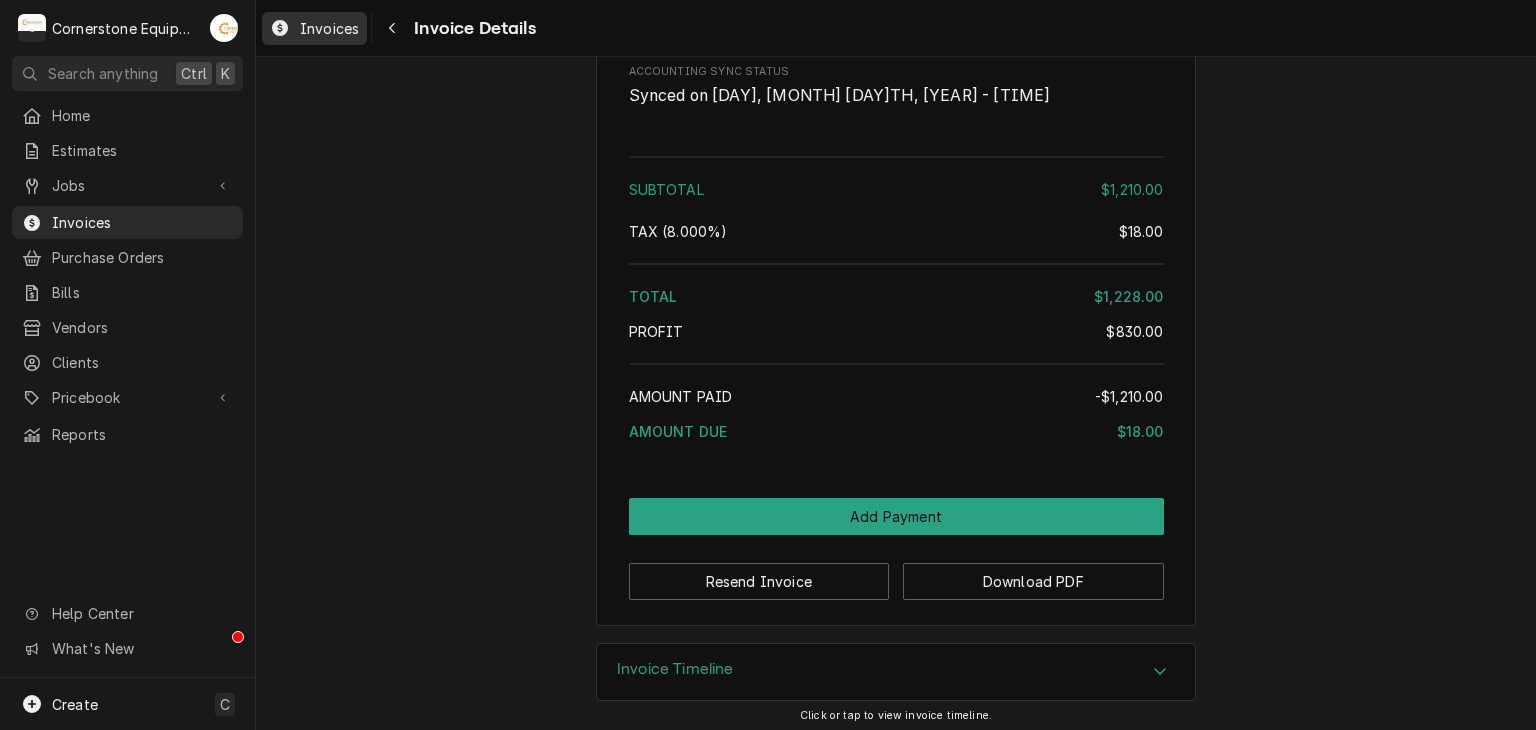 click on "Invoices" at bounding box center [314, 28] 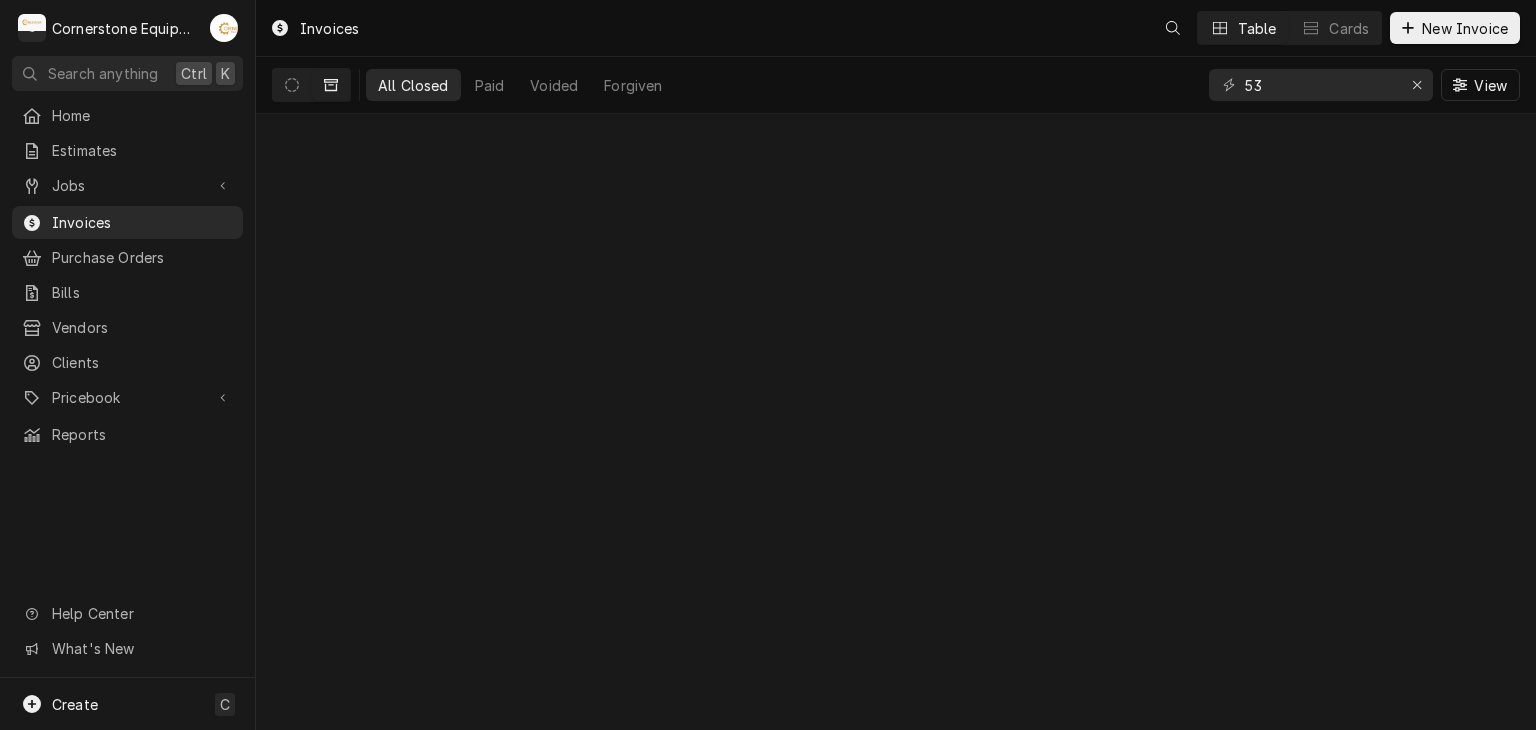 scroll, scrollTop: 0, scrollLeft: 0, axis: both 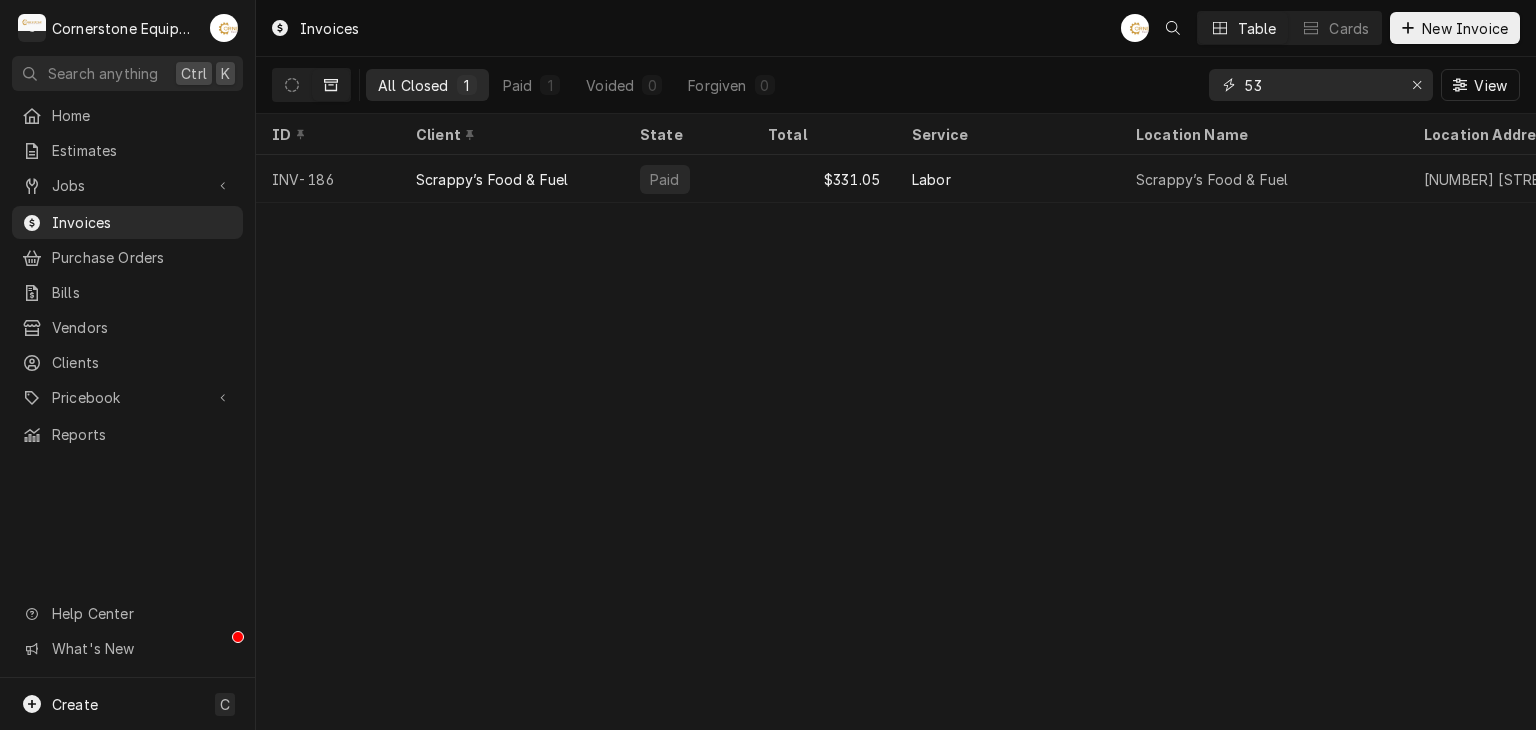 click on "53" at bounding box center [1320, 85] 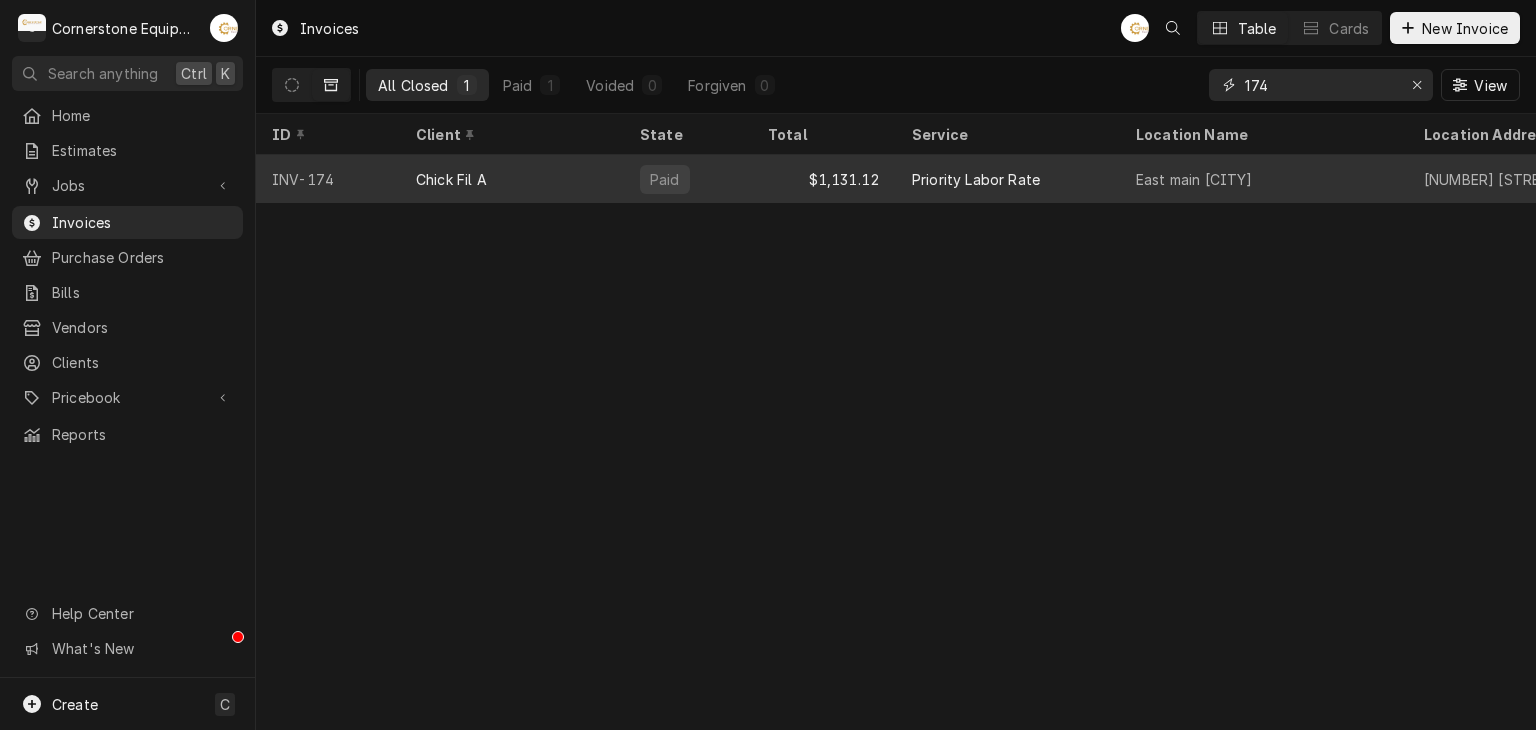 type on "174" 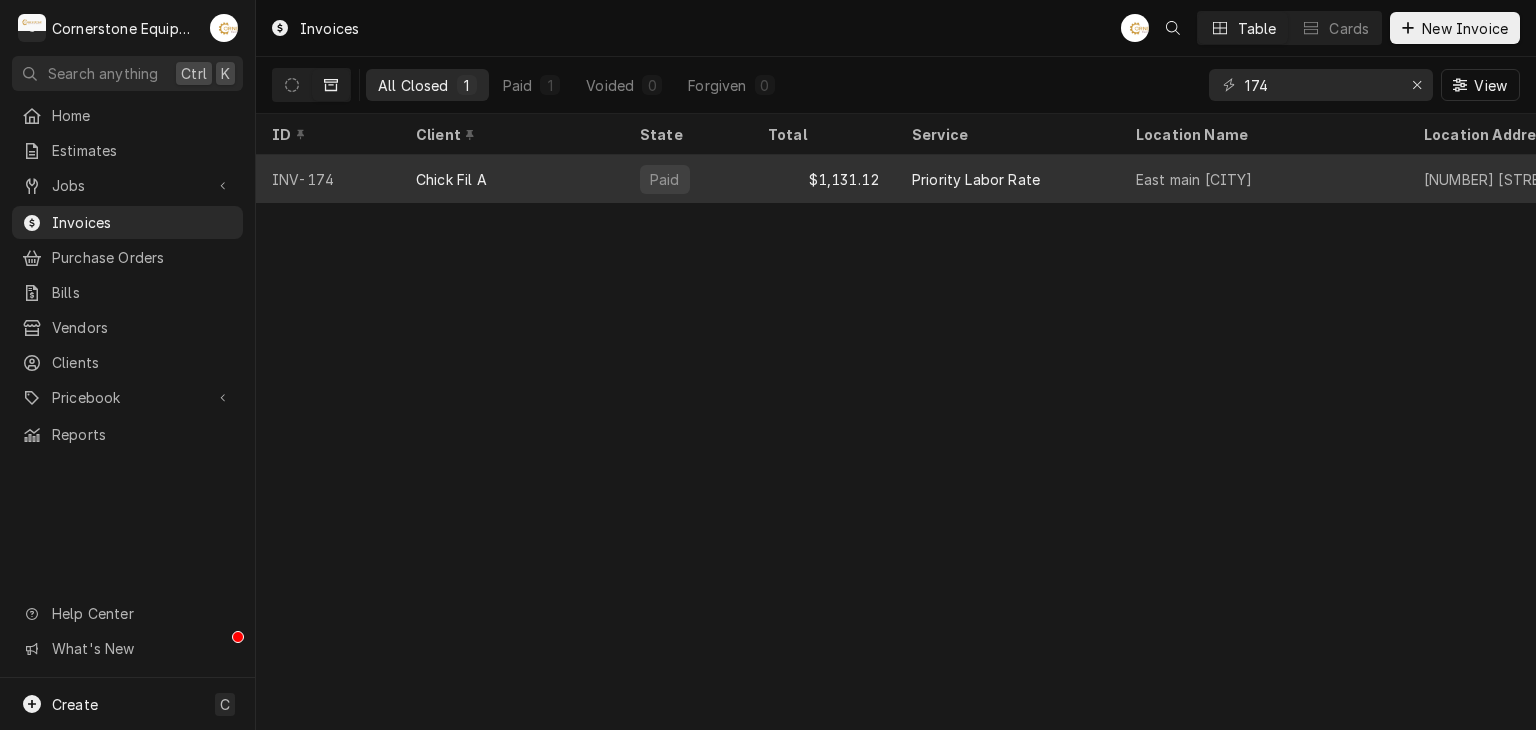 click on "Chick Fil A" at bounding box center (451, 179) 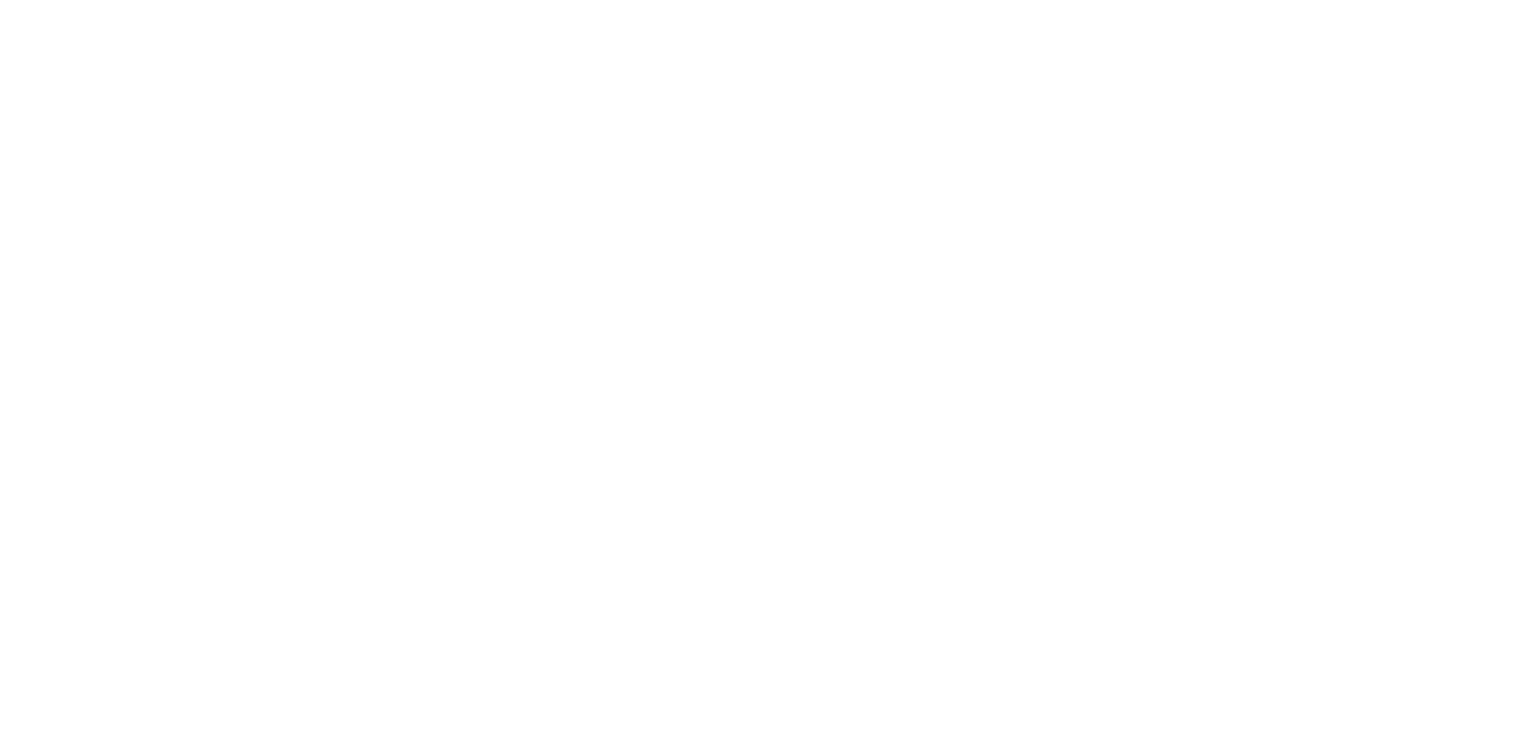 scroll, scrollTop: 0, scrollLeft: 0, axis: both 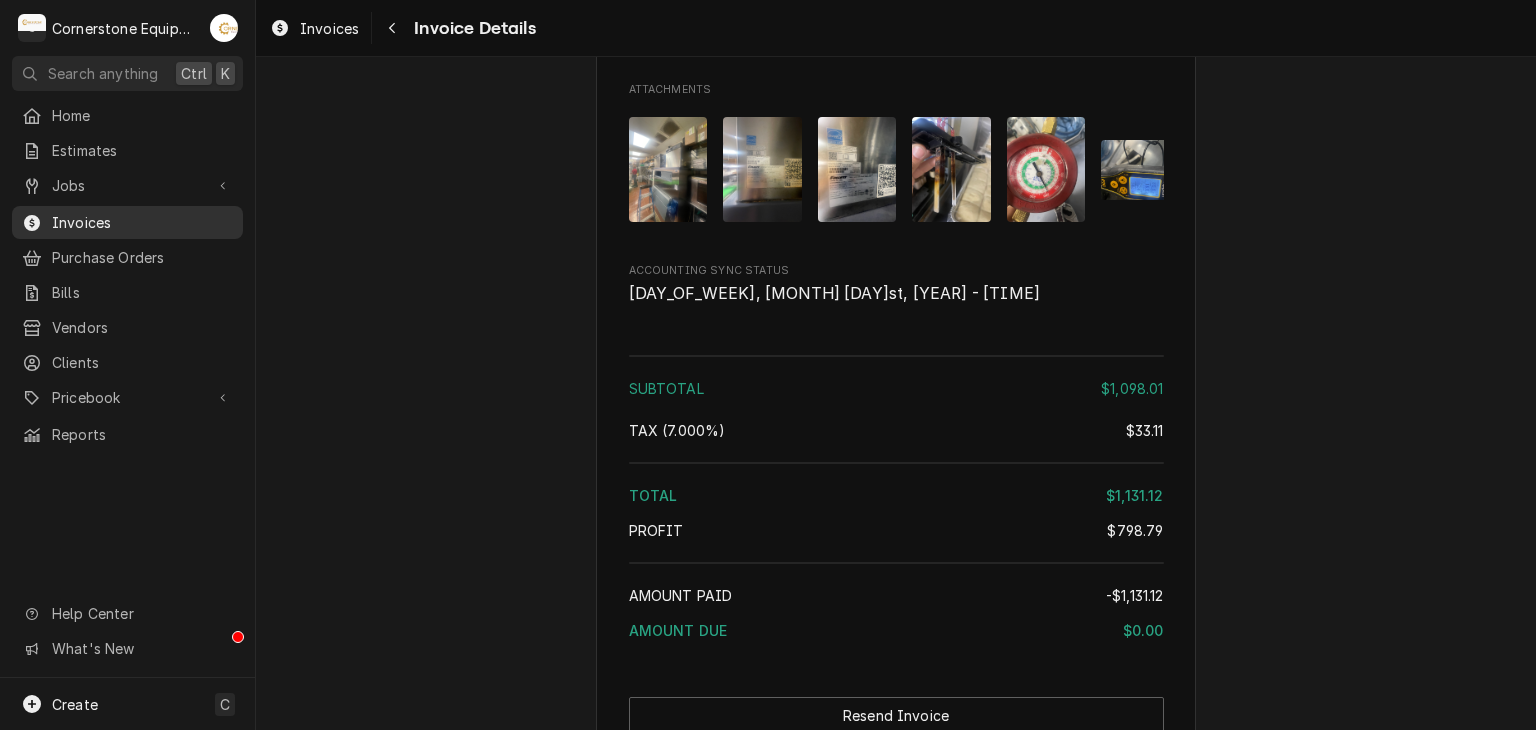 click on "Invoices" at bounding box center [142, 222] 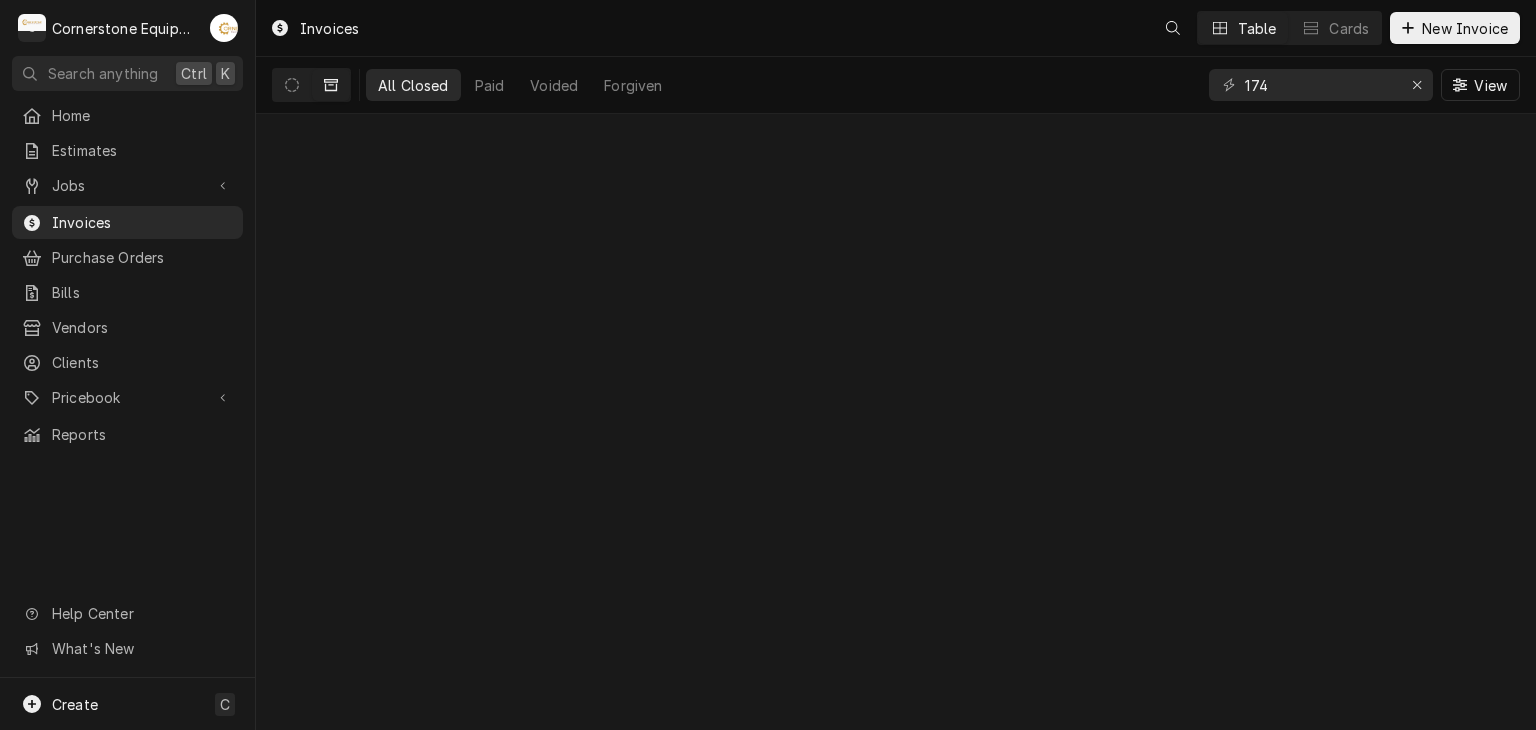scroll, scrollTop: 0, scrollLeft: 0, axis: both 